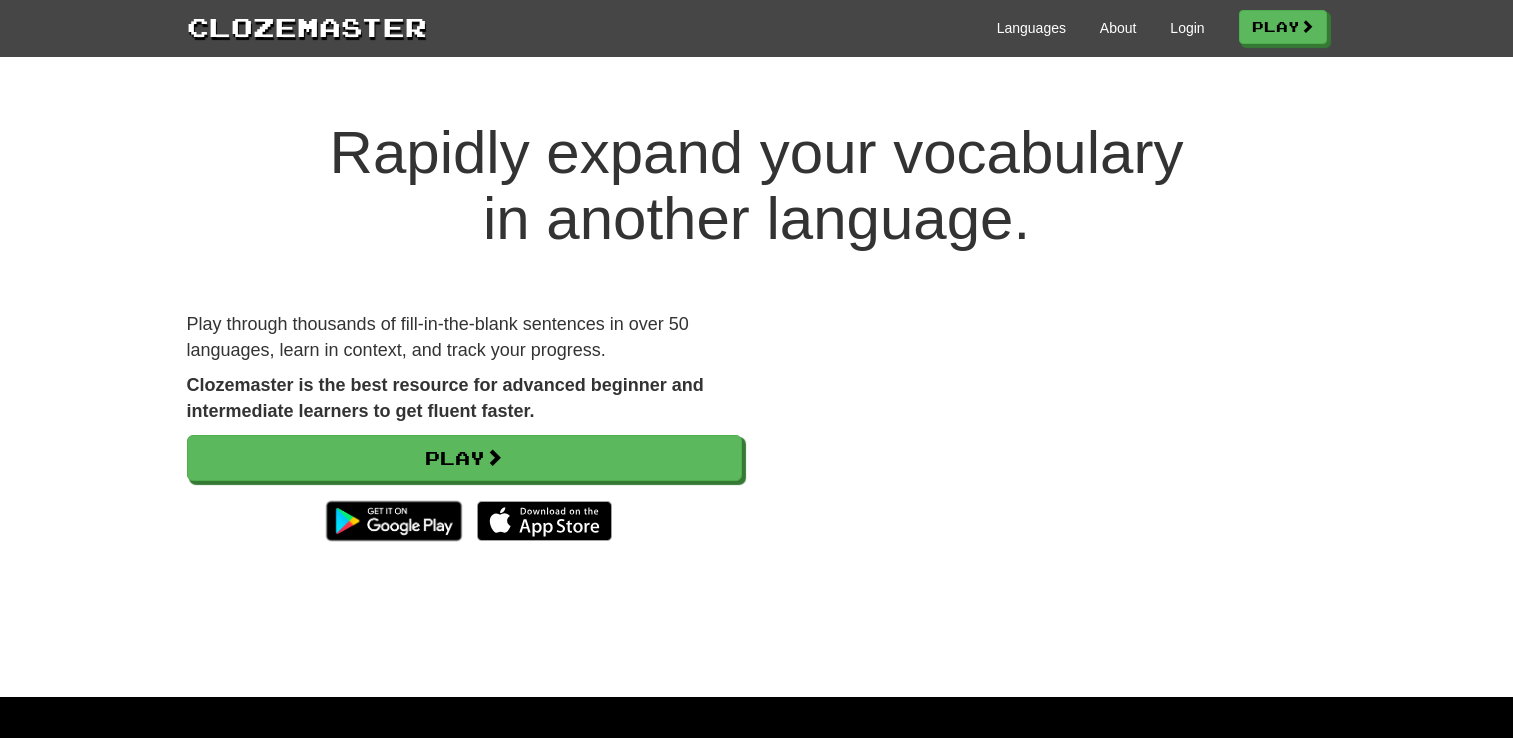 scroll, scrollTop: 0, scrollLeft: 0, axis: both 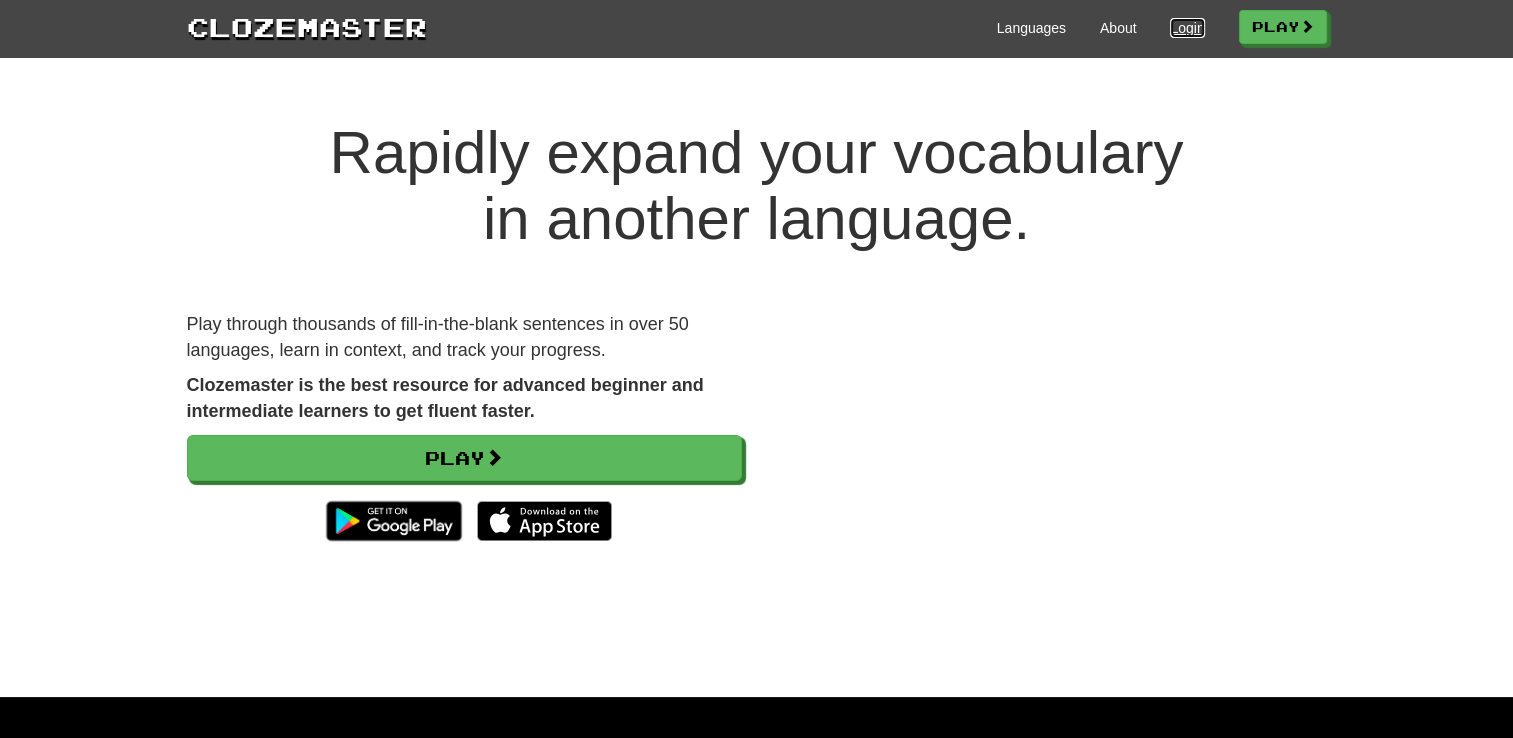 click on "Login" at bounding box center (1187, 28) 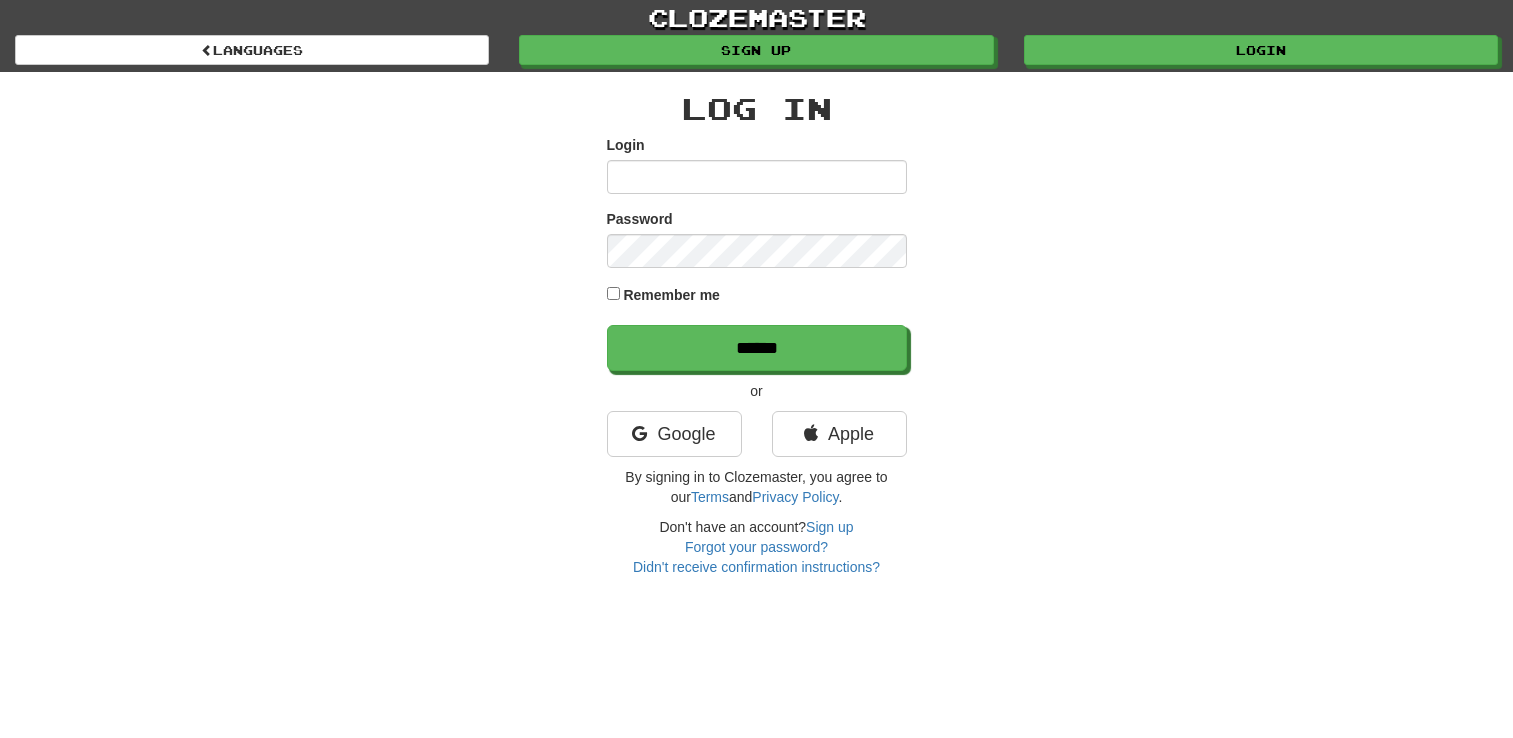 scroll, scrollTop: 0, scrollLeft: 0, axis: both 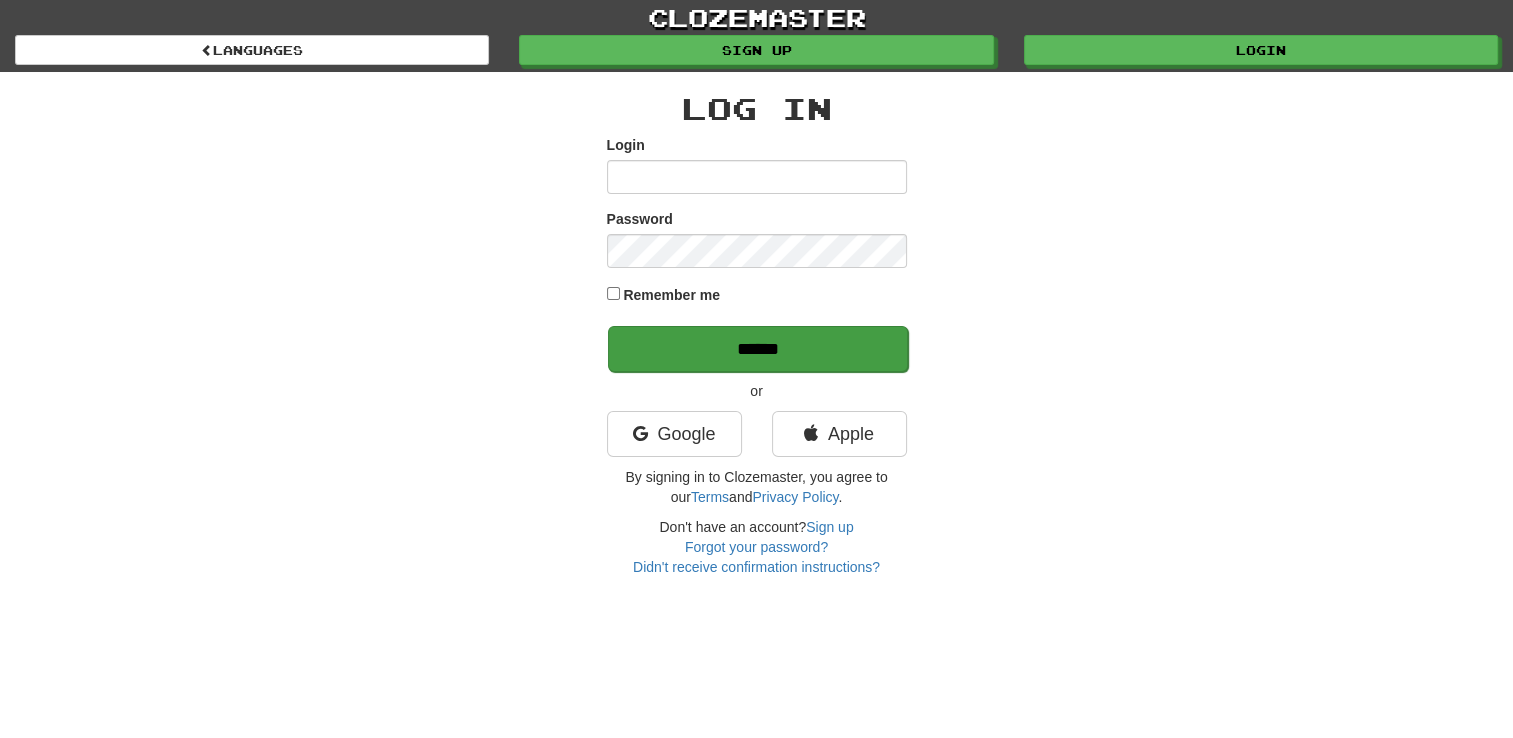 type on "**********" 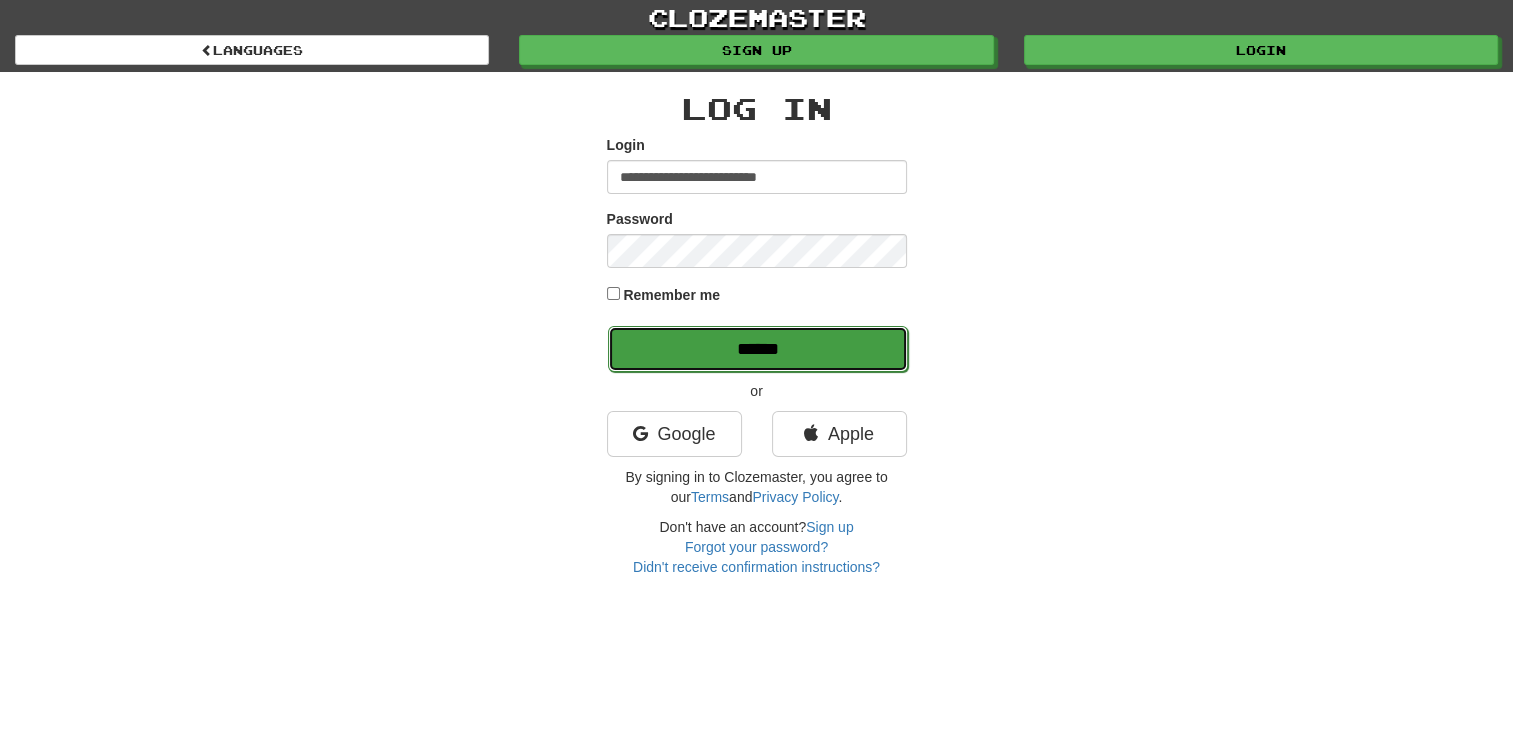 click on "******" at bounding box center (758, 349) 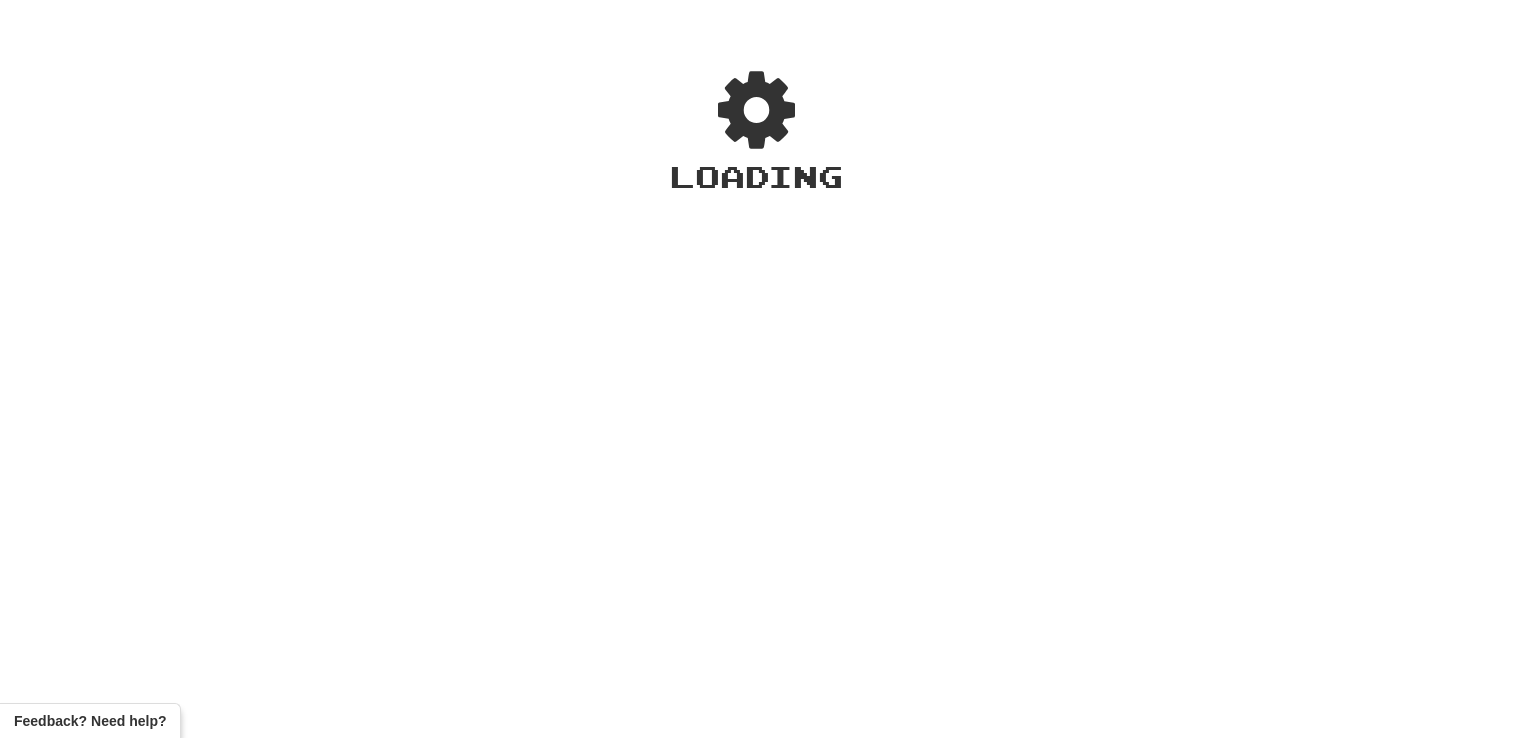 scroll, scrollTop: 0, scrollLeft: 0, axis: both 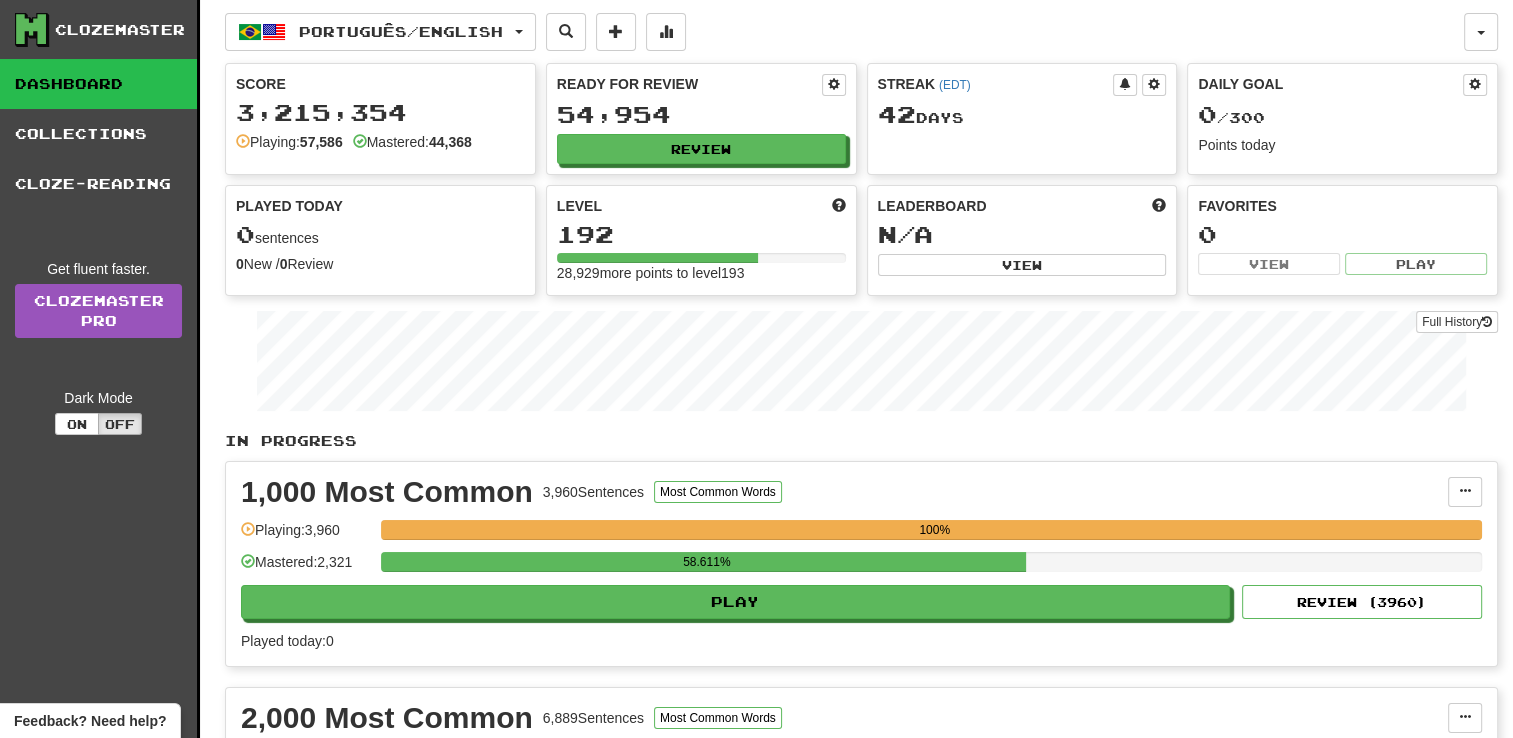 click on "In Progress" at bounding box center [861, 441] 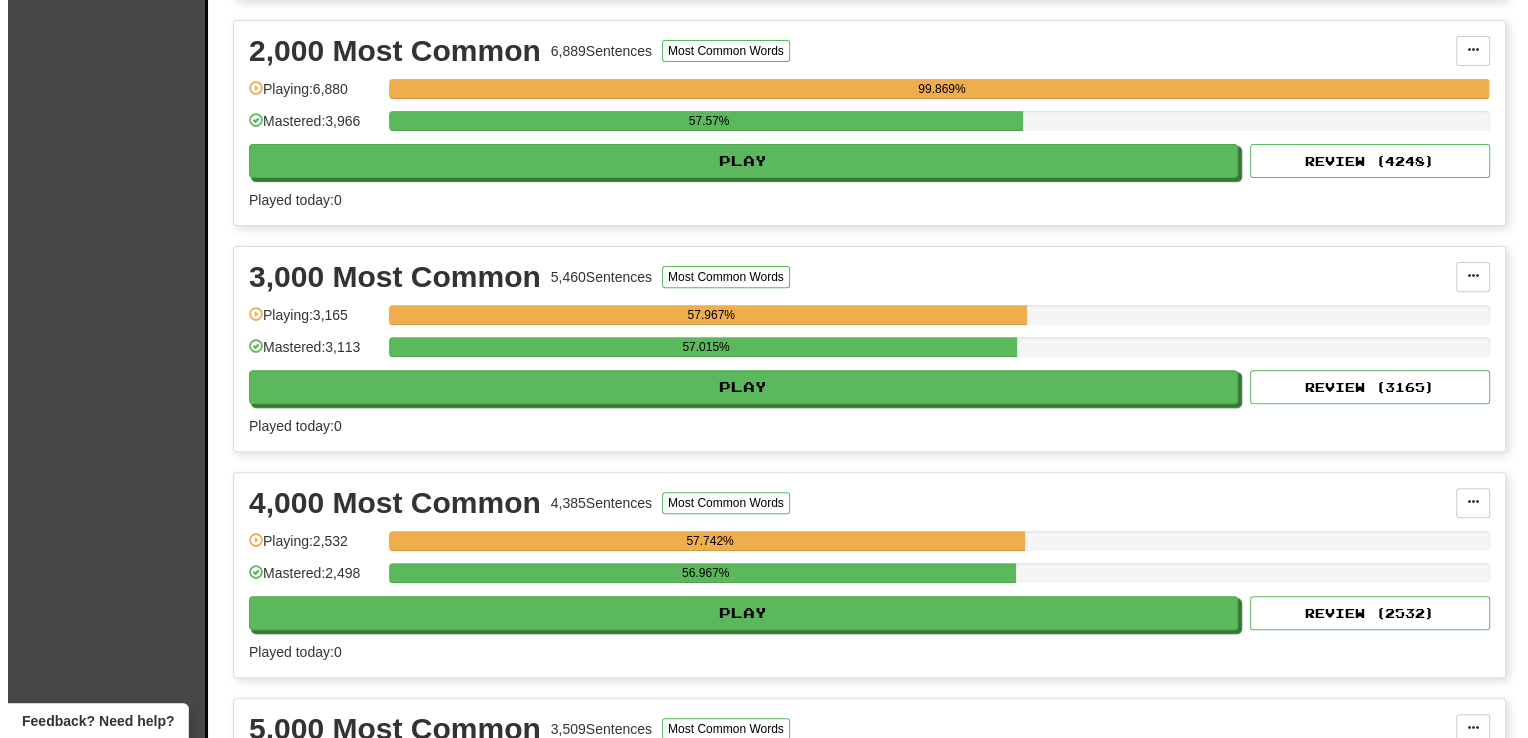 scroll, scrollTop: 680, scrollLeft: 0, axis: vertical 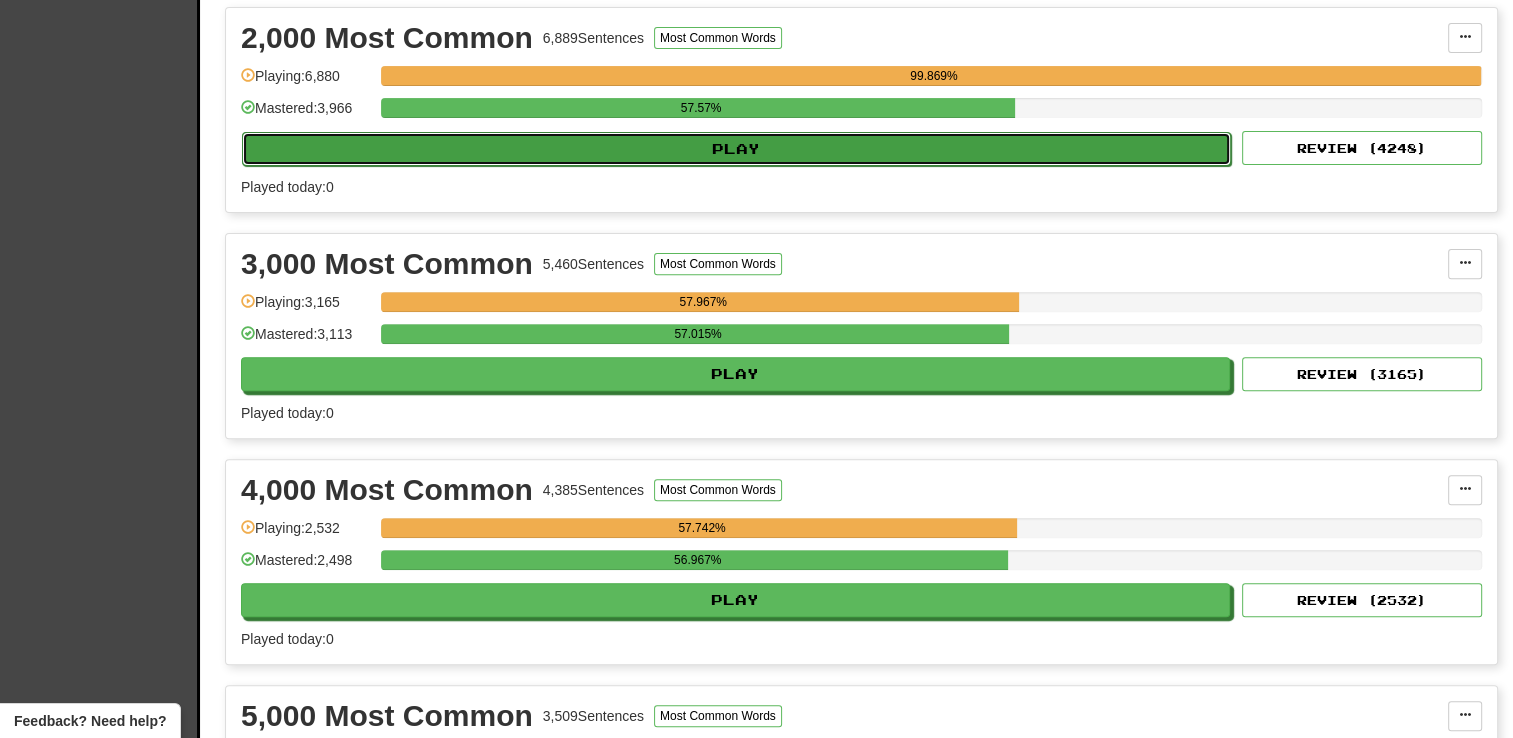 click on "Play" at bounding box center [736, 149] 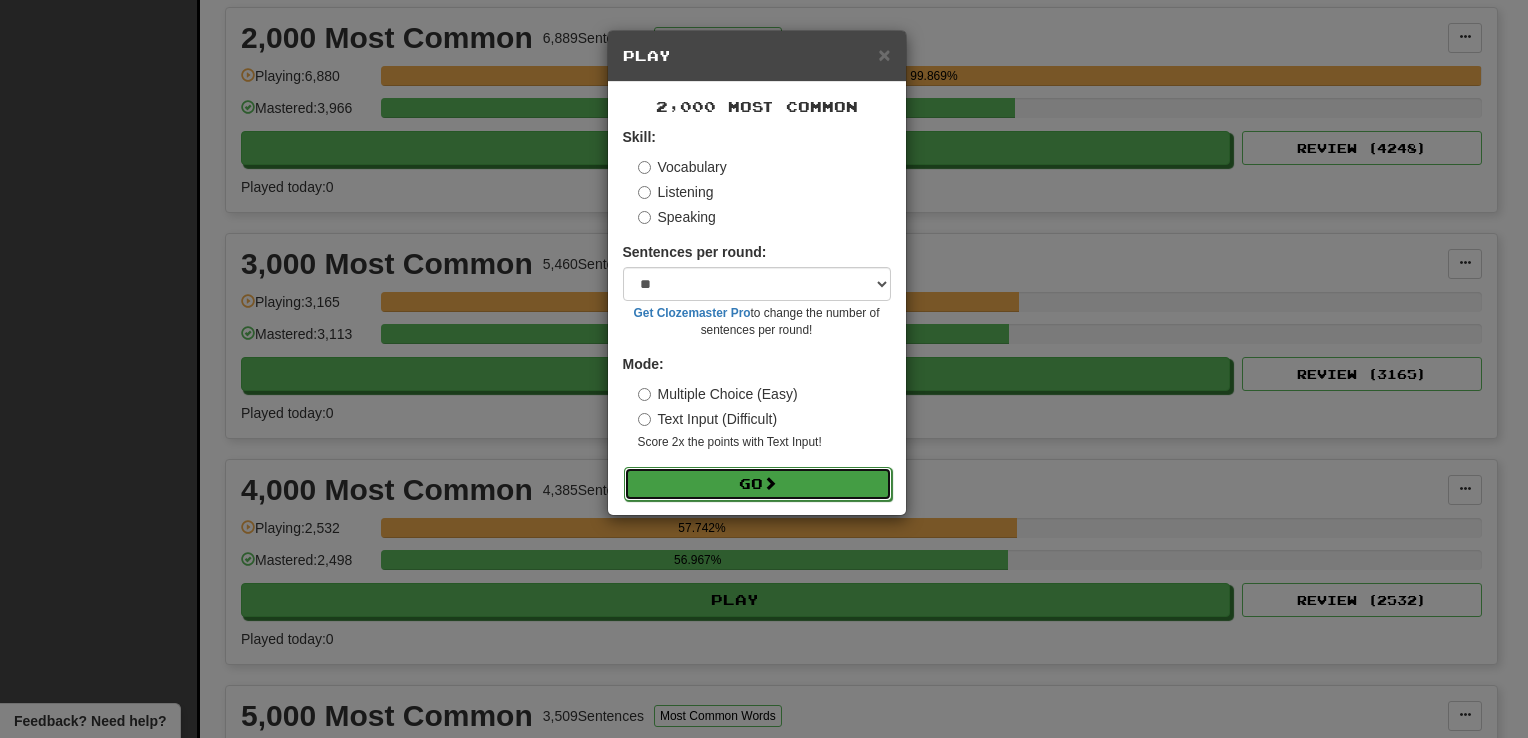 click on "Go" at bounding box center [758, 484] 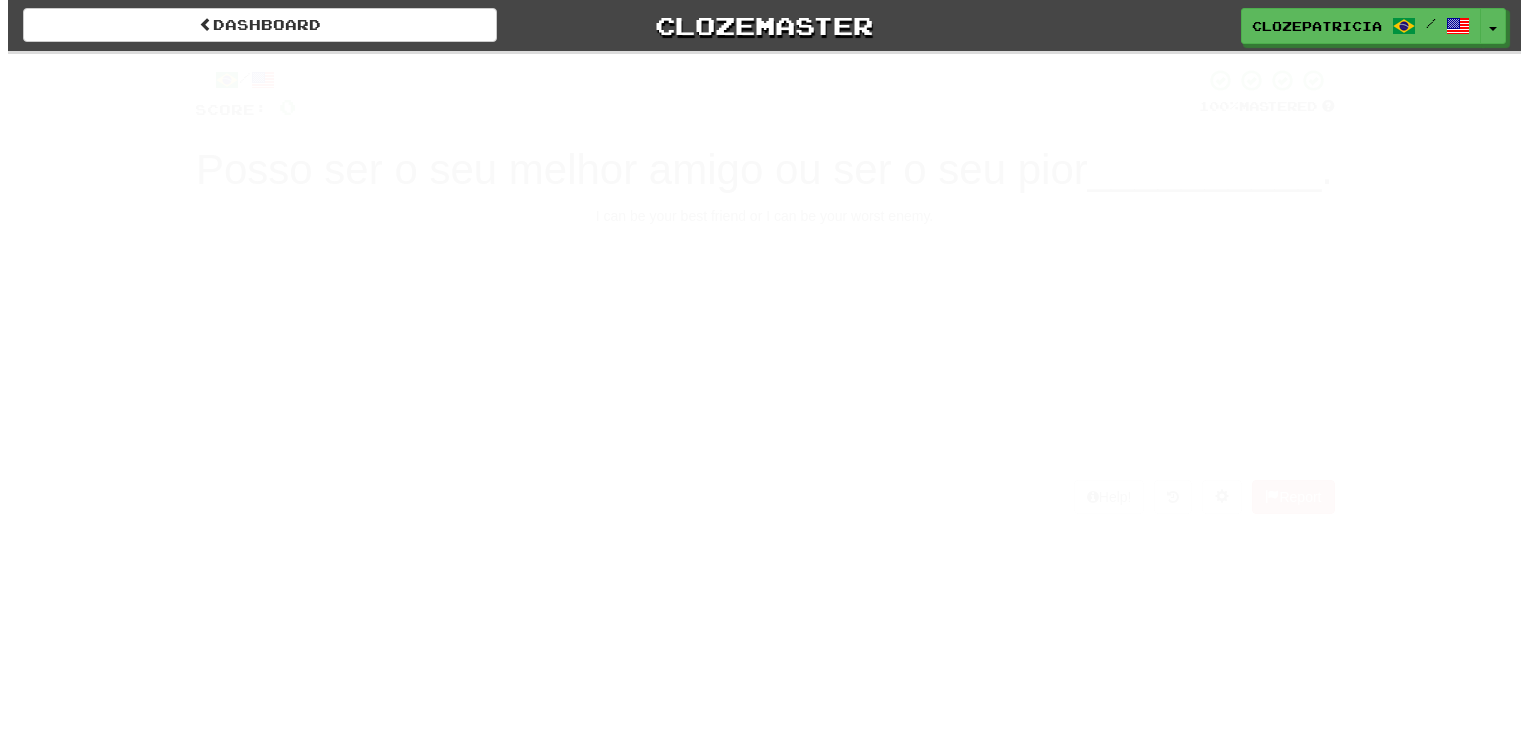 scroll, scrollTop: 0, scrollLeft: 0, axis: both 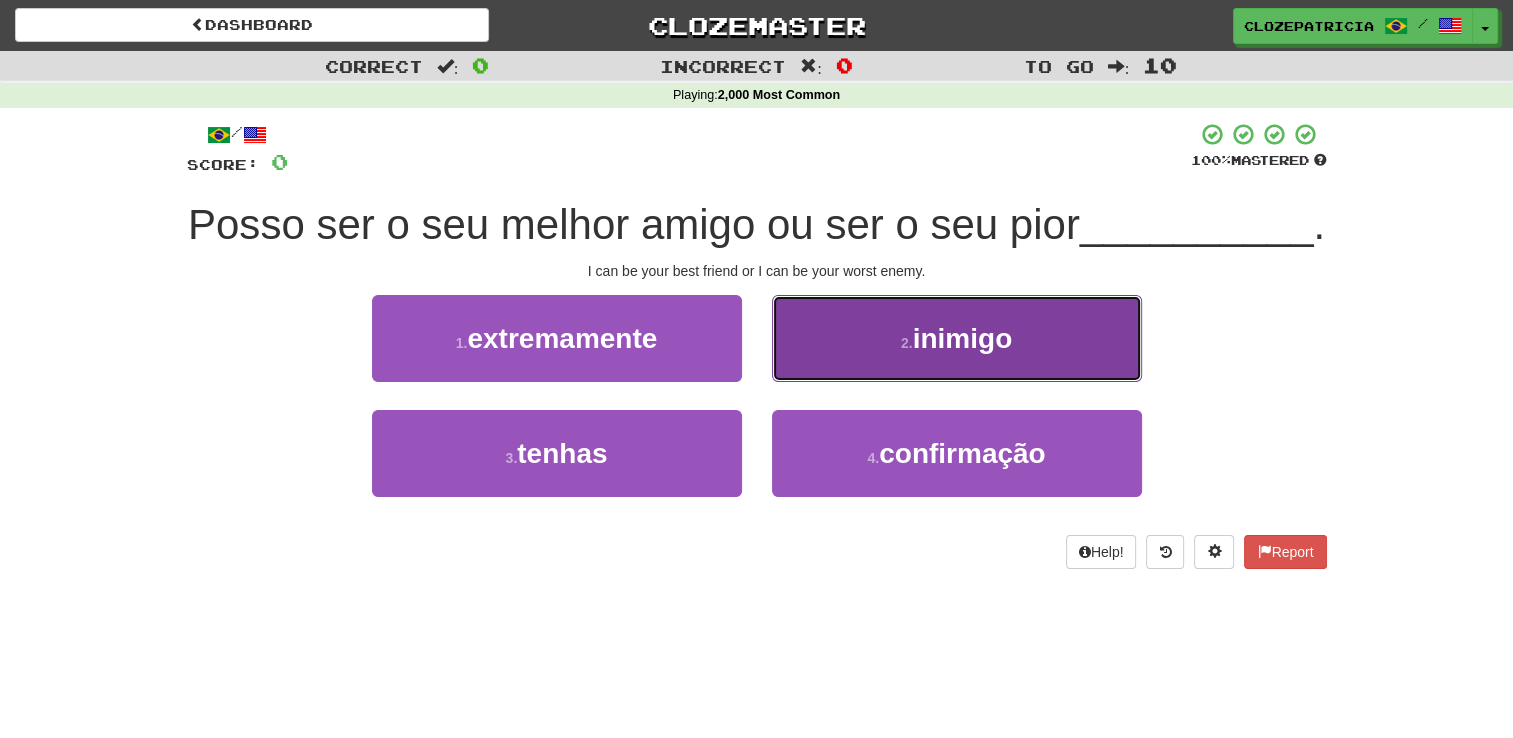 click on "inimigo" at bounding box center [963, 338] 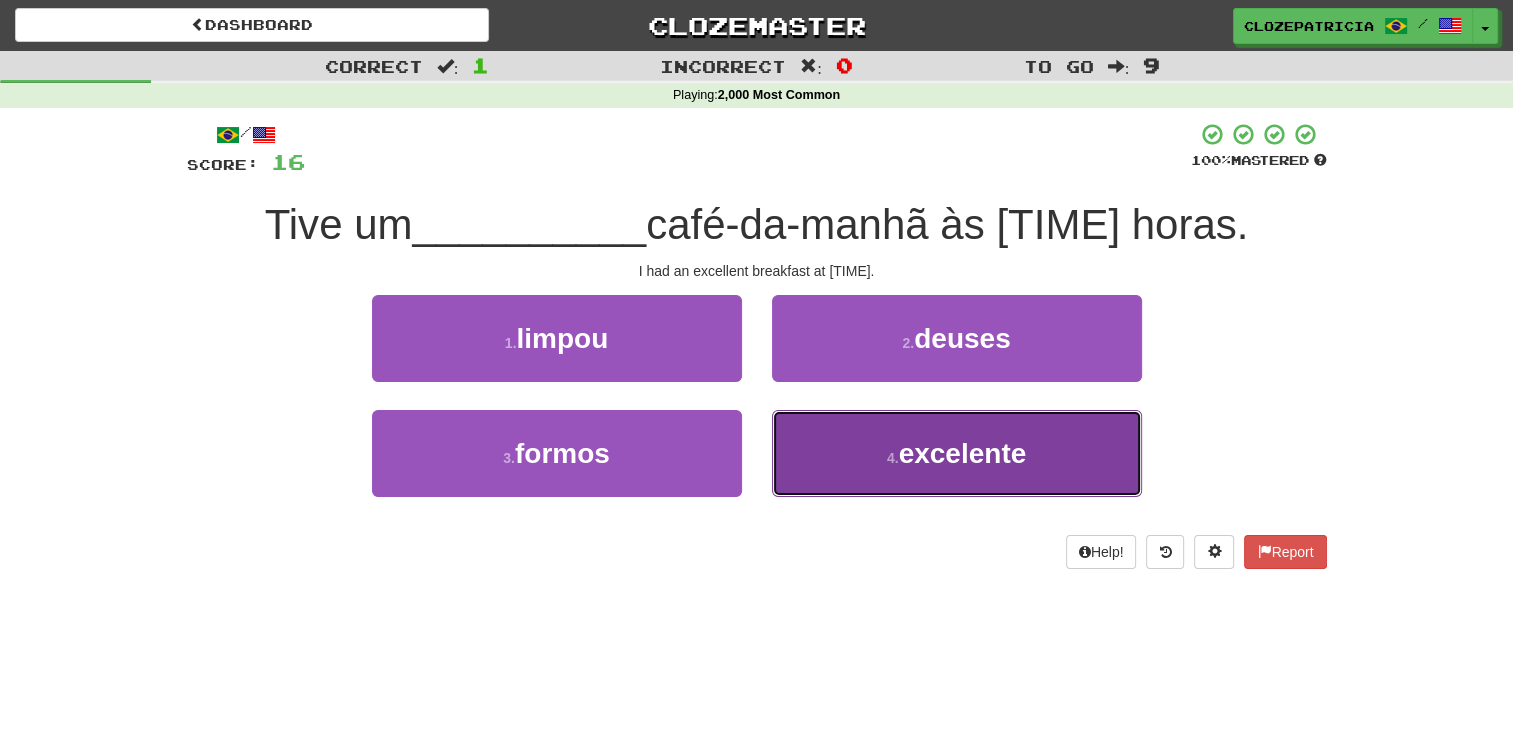 click on "4 .  excelente" at bounding box center (957, 453) 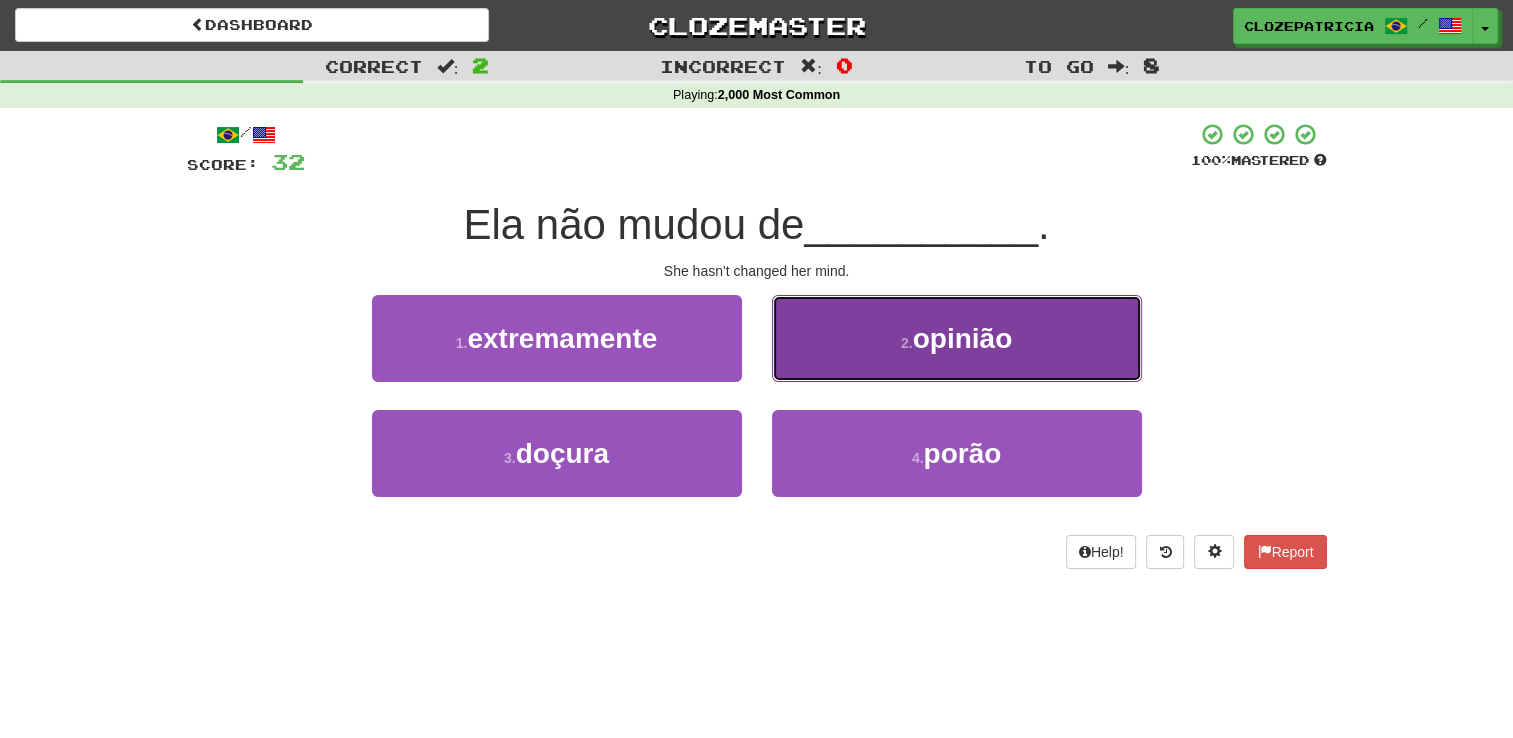 click on "2 ." at bounding box center [907, 343] 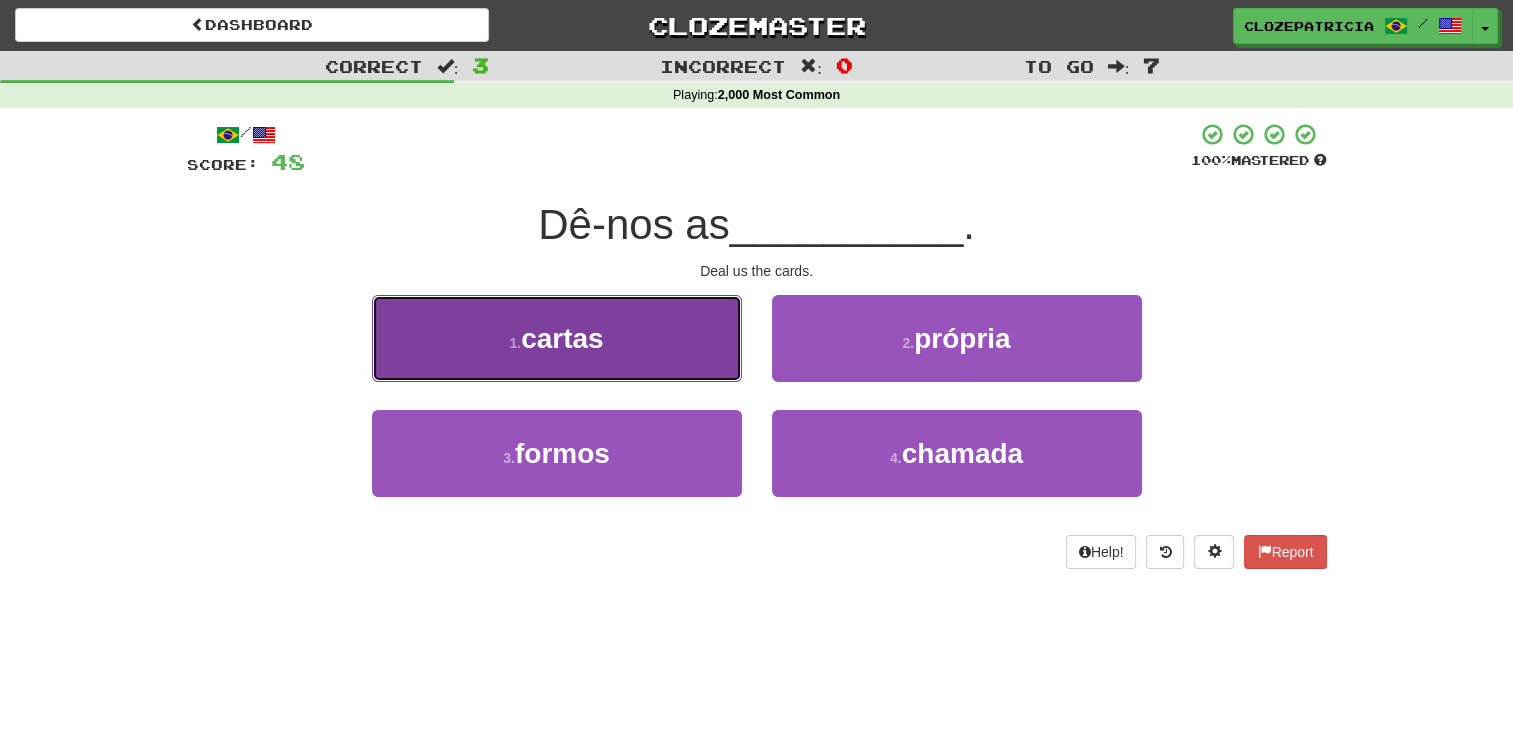 click on "1 .  cartas" at bounding box center [557, 338] 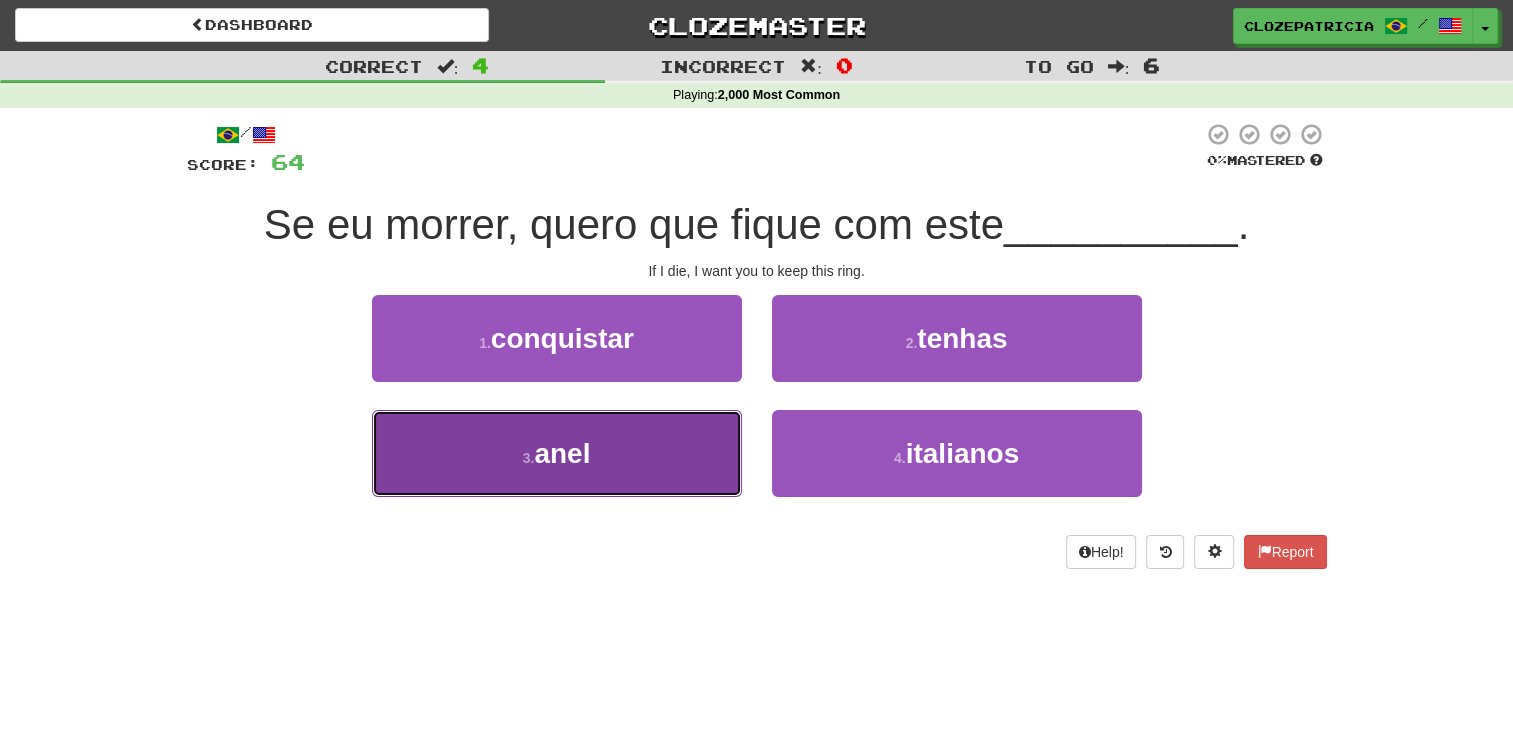 click on "anel" at bounding box center [562, 453] 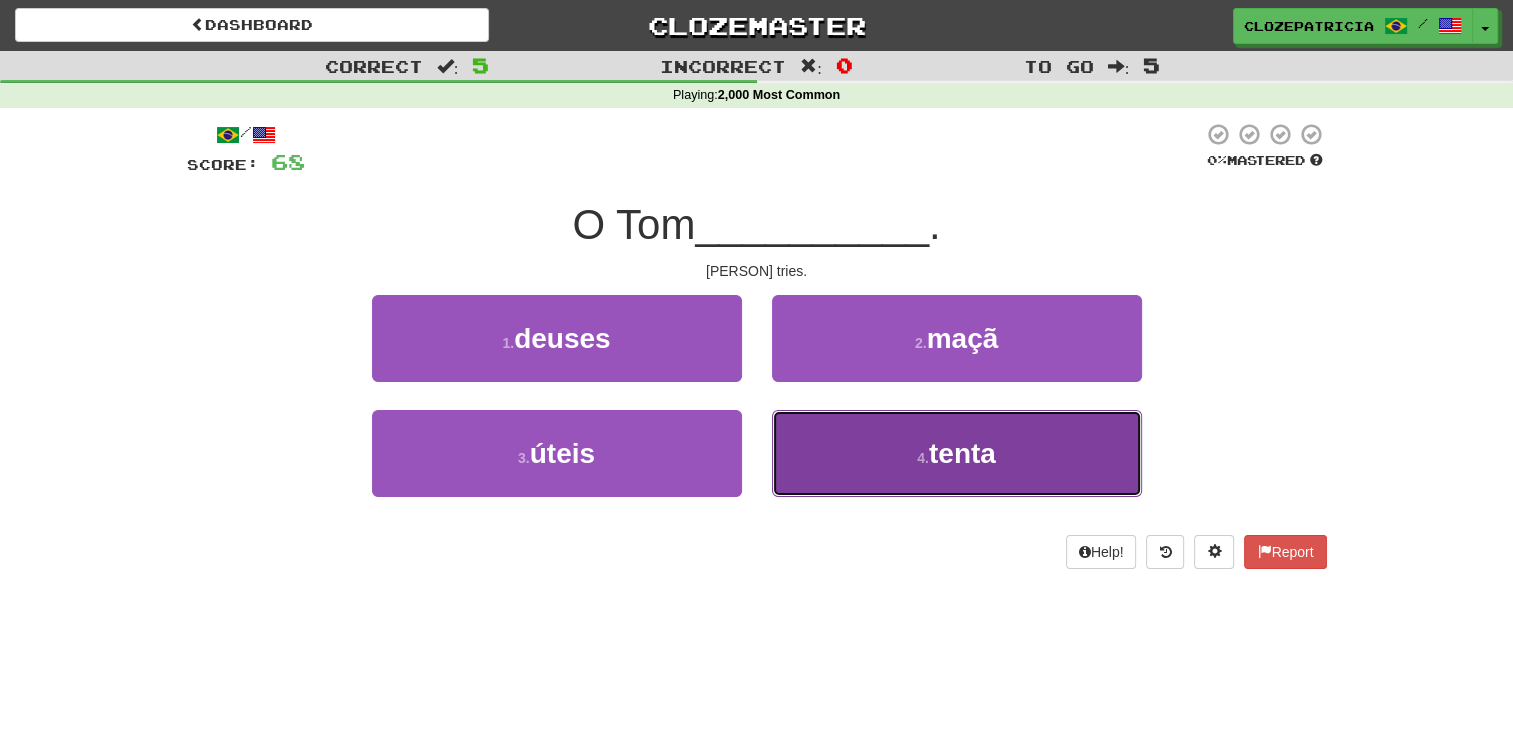 click on "4 ." at bounding box center (923, 458) 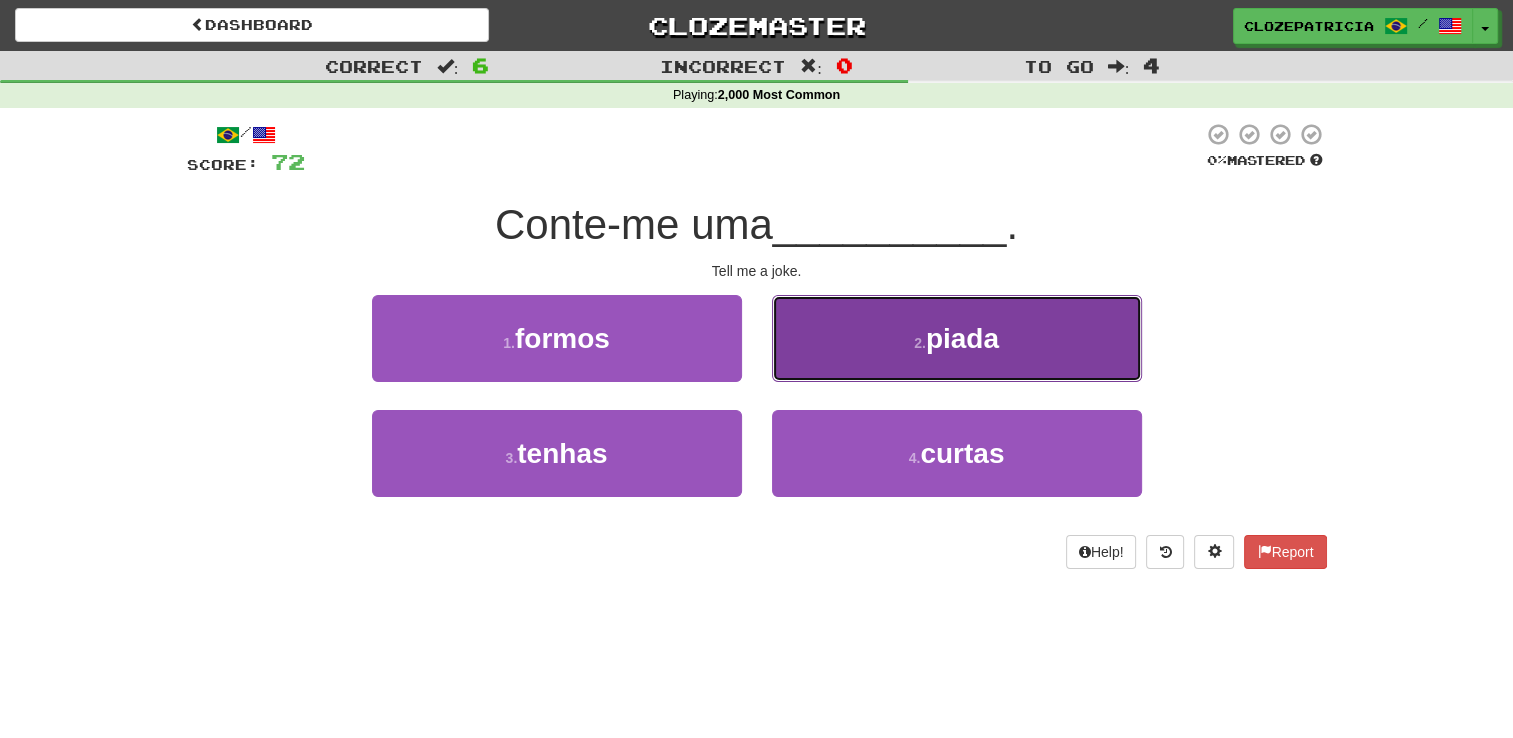 click on "piada" at bounding box center [962, 338] 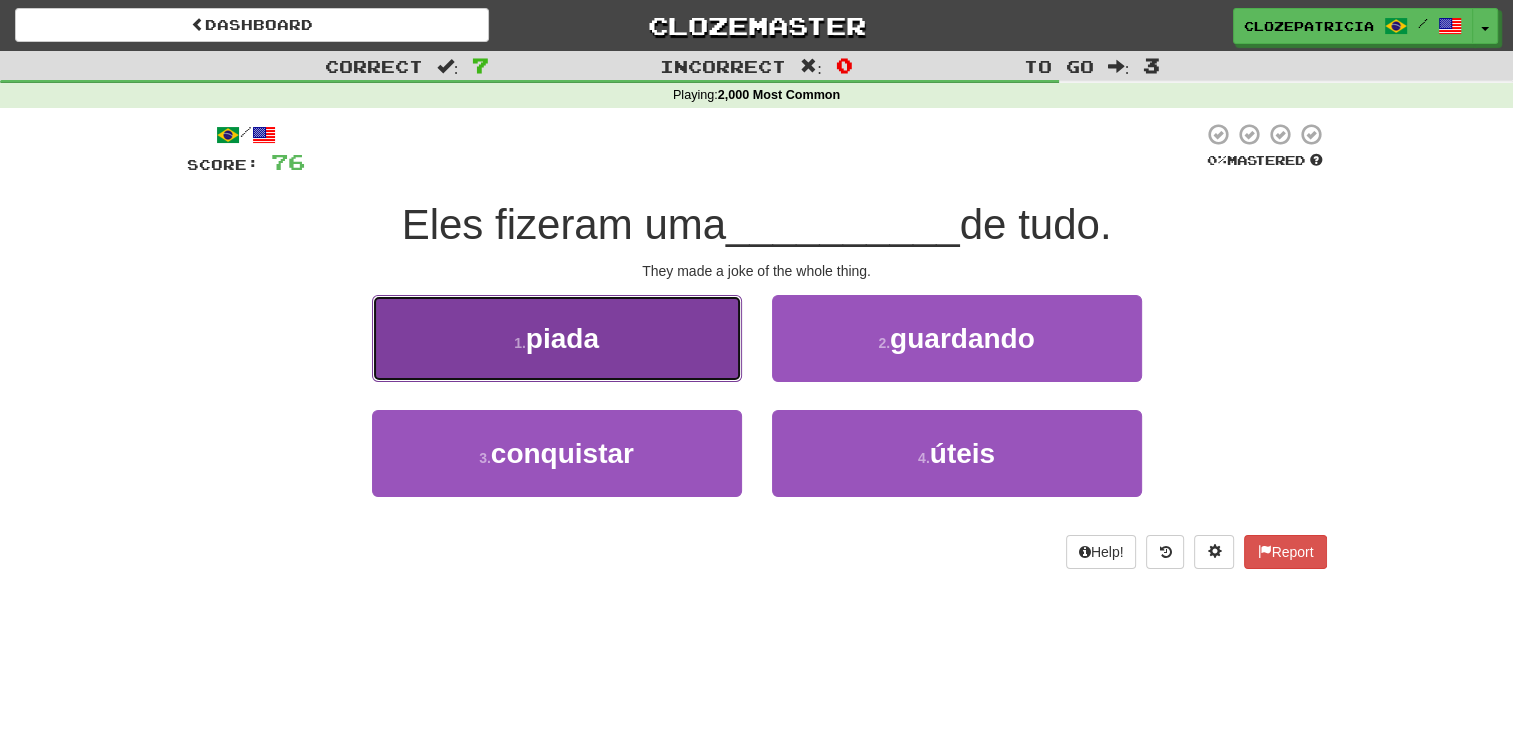 click on "1 .  piada" at bounding box center [557, 338] 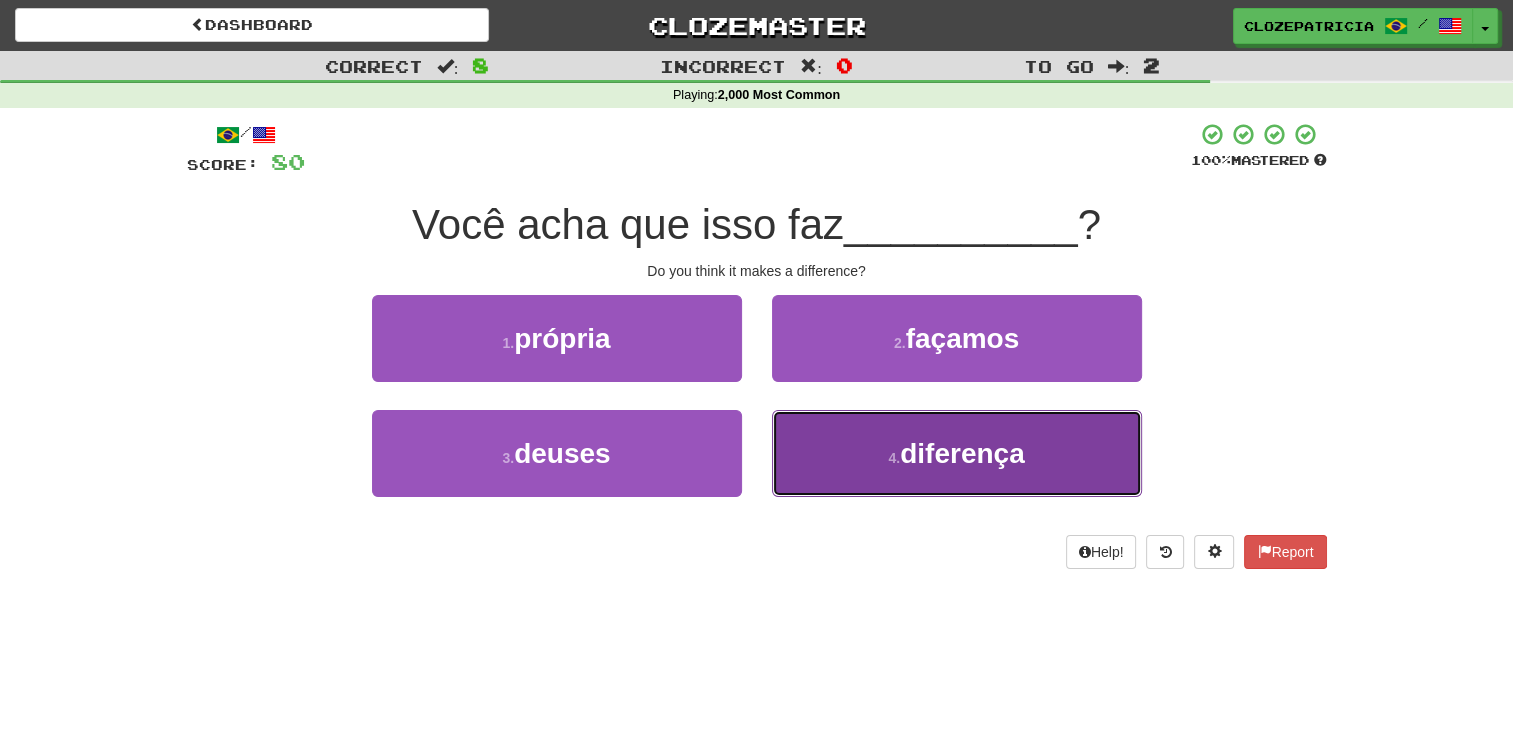 click on "4 .  diferença" at bounding box center [957, 453] 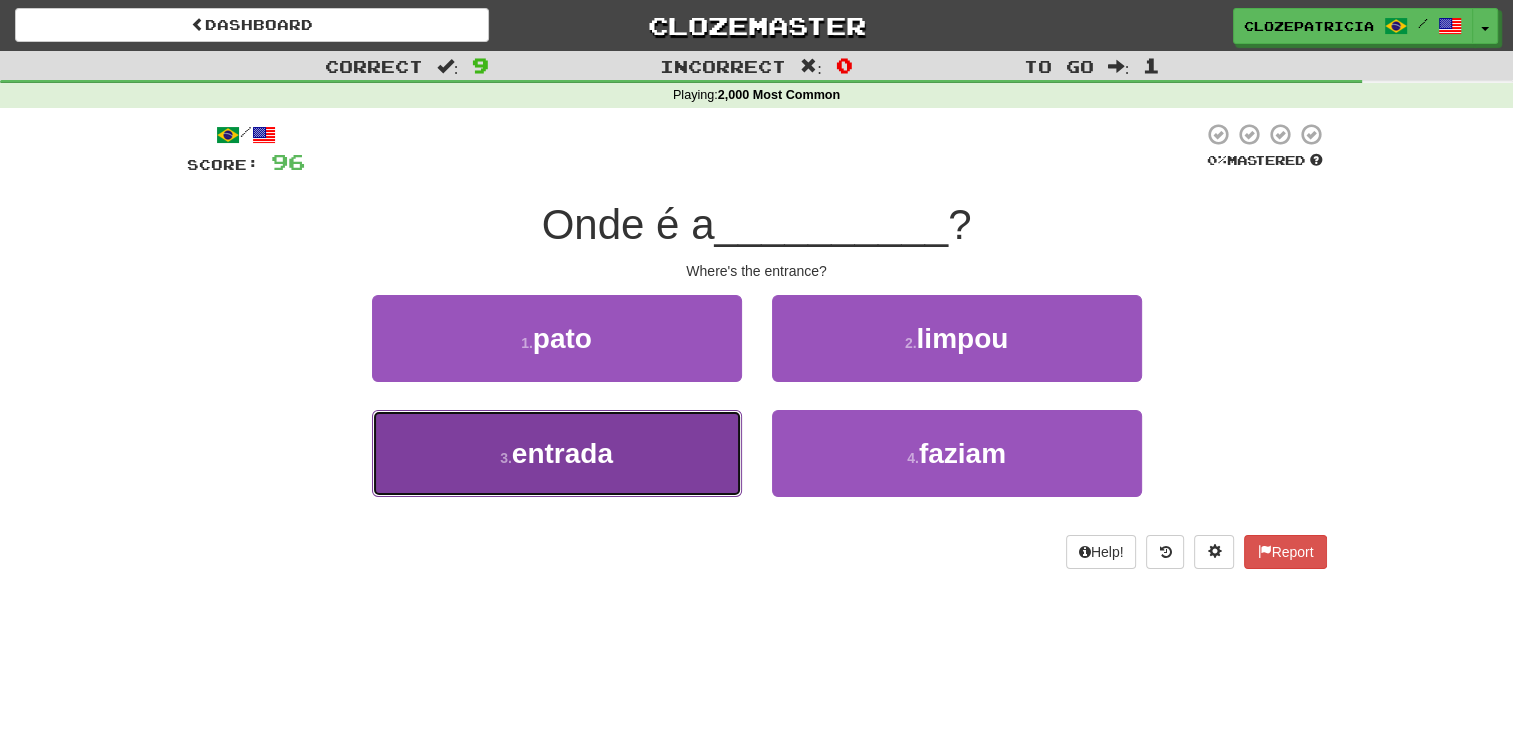 click on "entrada" at bounding box center [562, 453] 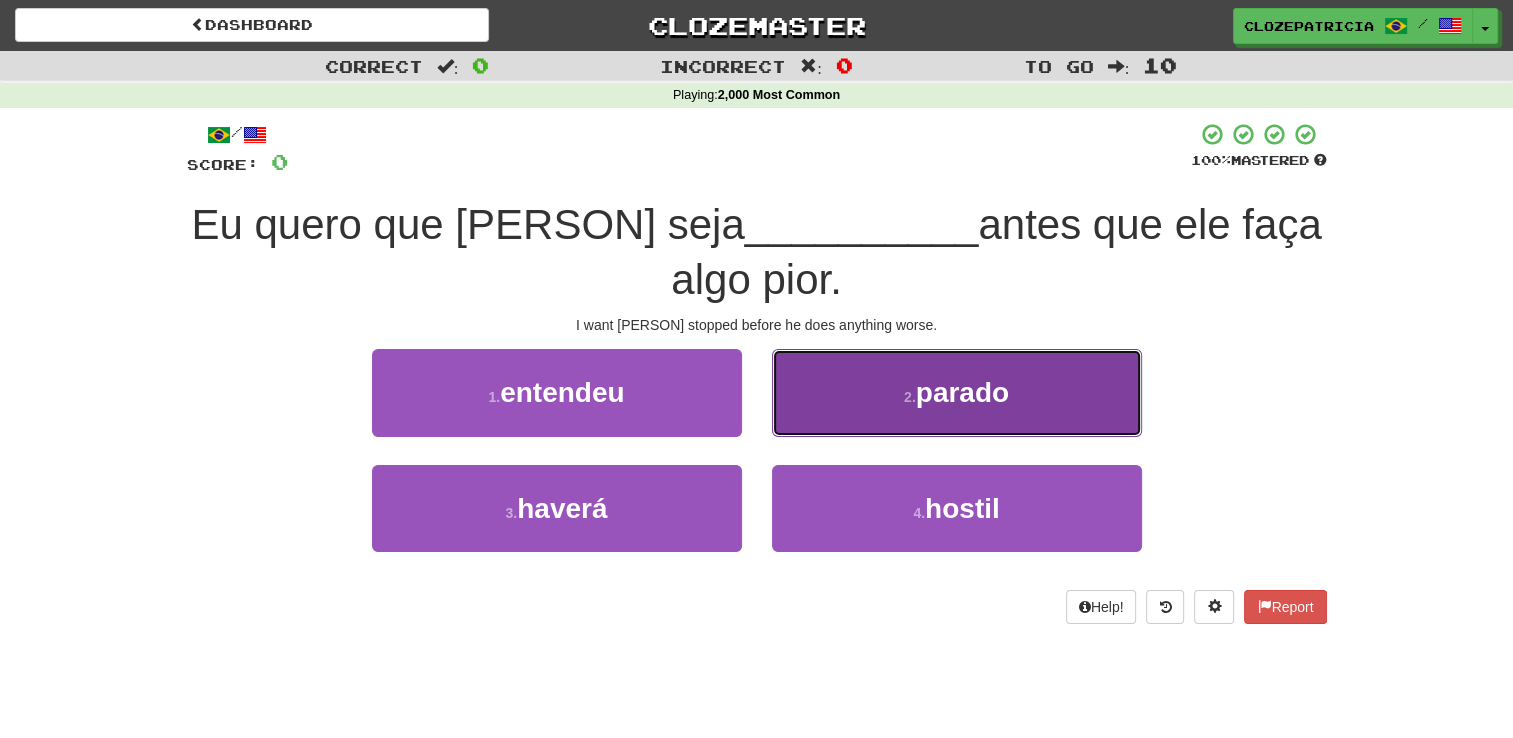 click on "2 .  parado" at bounding box center (957, 392) 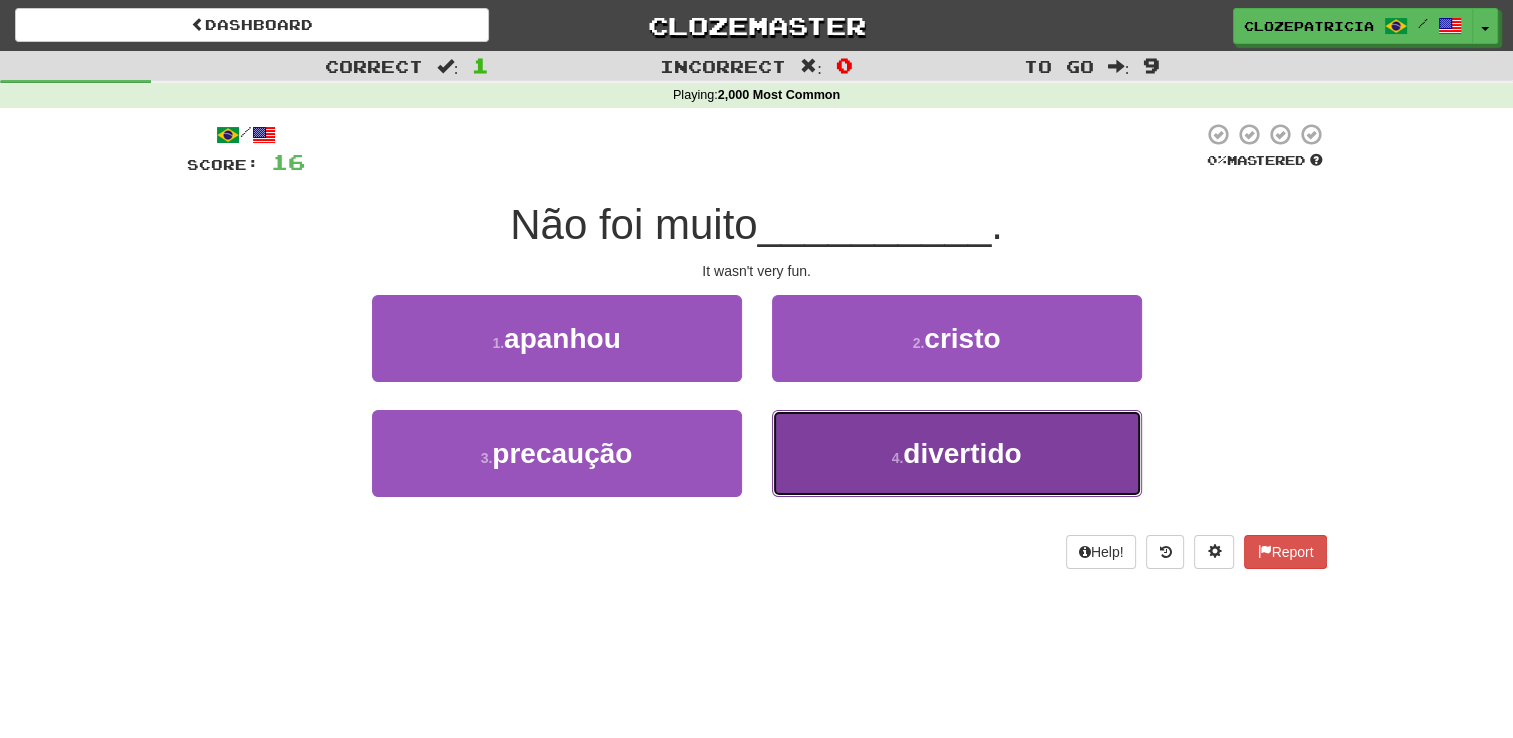click on "4 .  divertido" at bounding box center [957, 453] 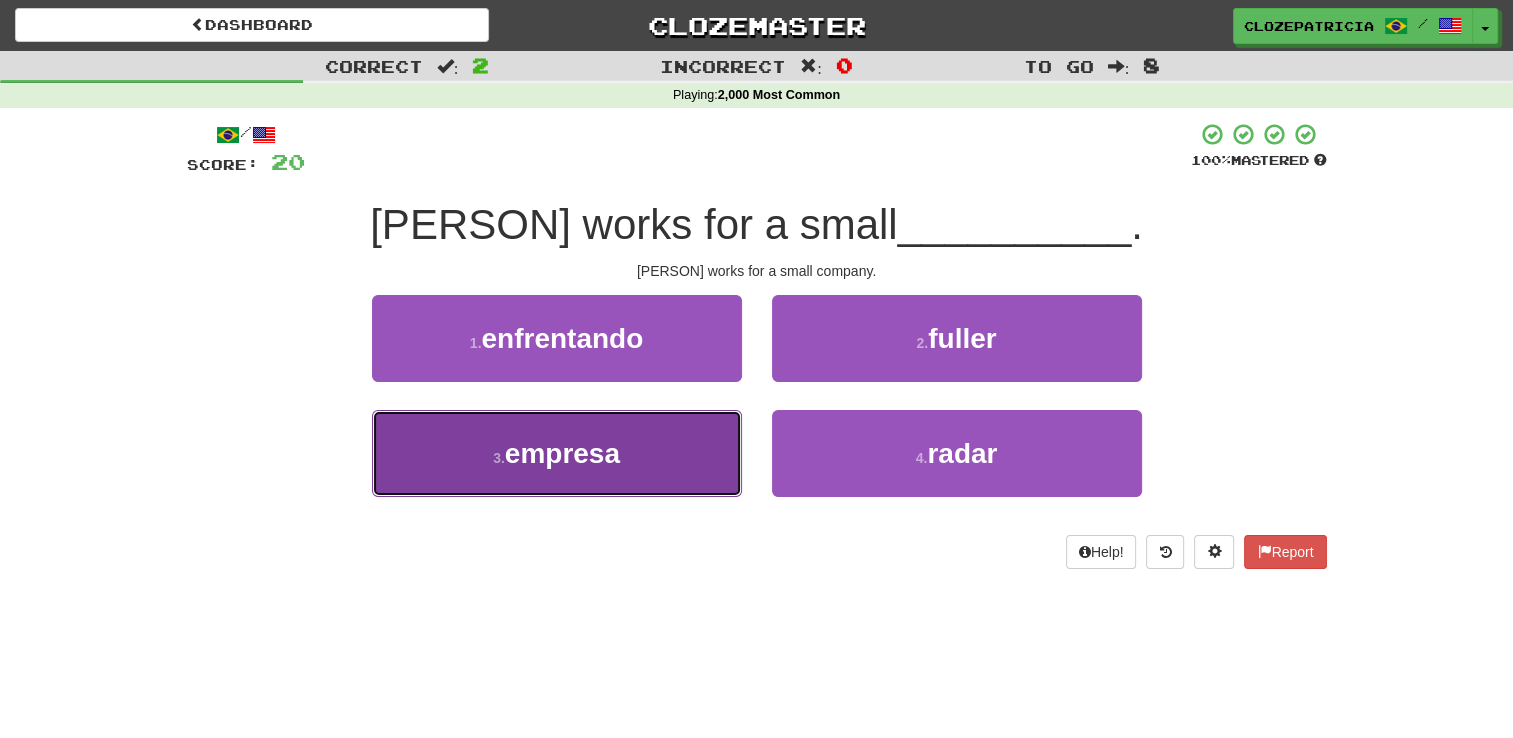 click on "empresa" at bounding box center (562, 453) 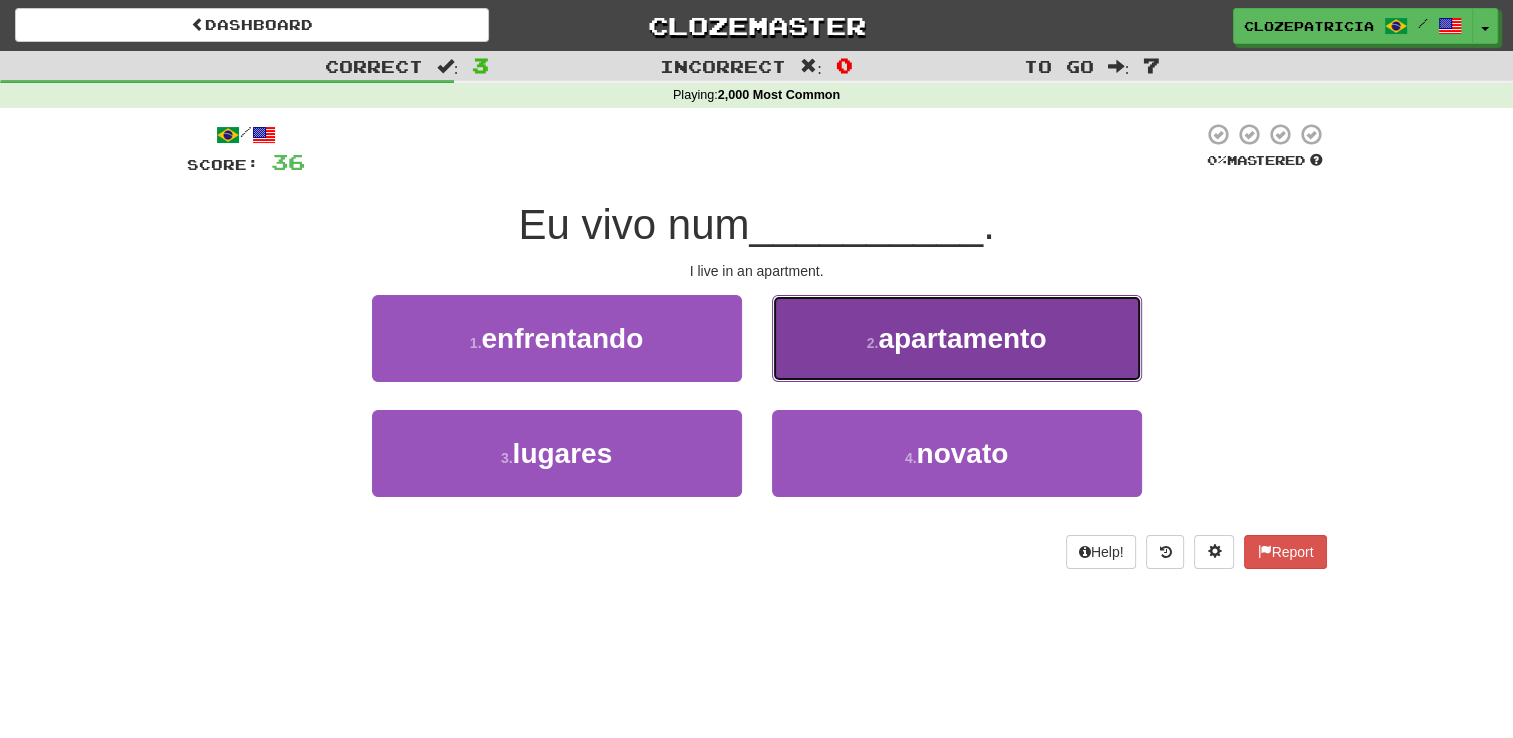 click on "apartamento" at bounding box center (962, 338) 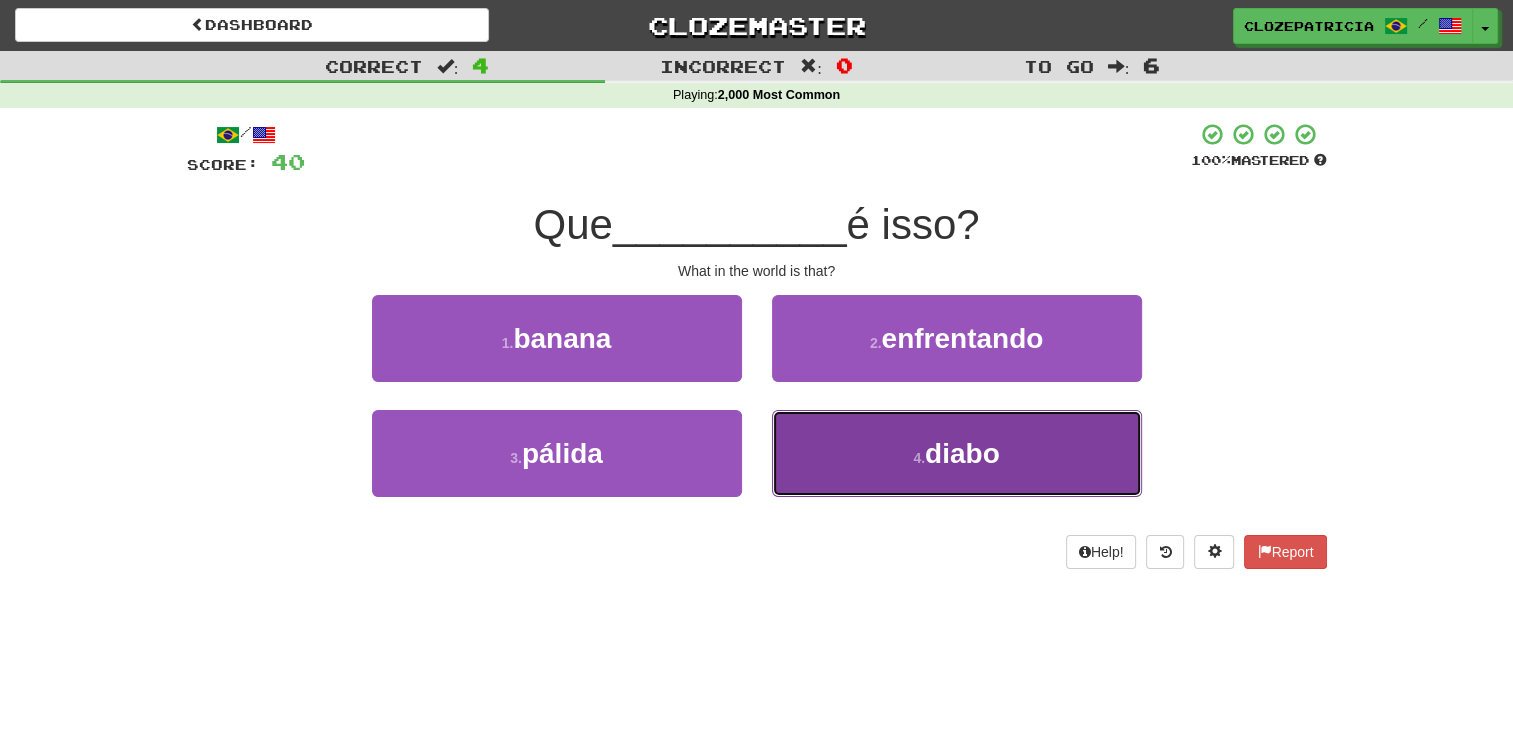 click on "4 .  diabo" at bounding box center [957, 453] 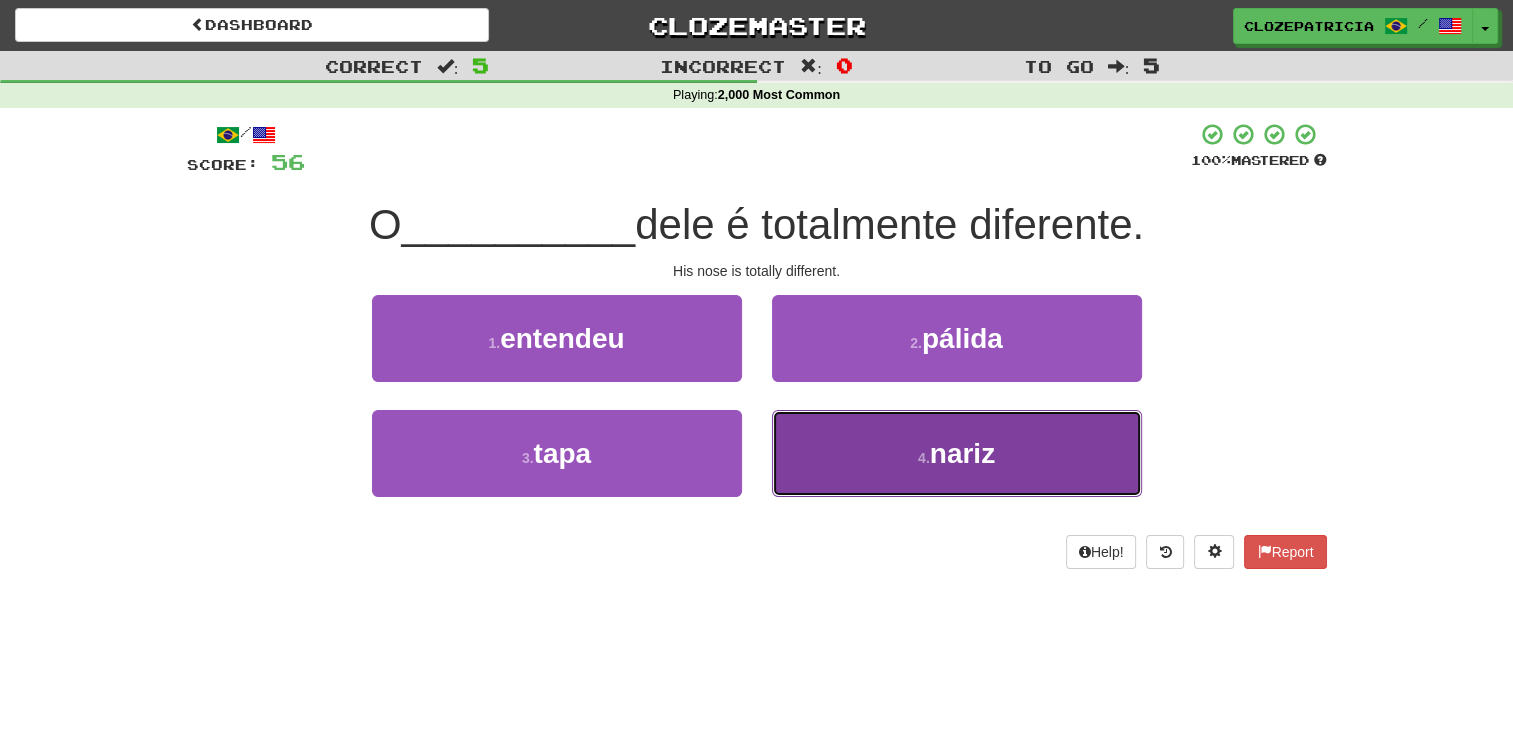 click on "4 .  nariz" at bounding box center [957, 453] 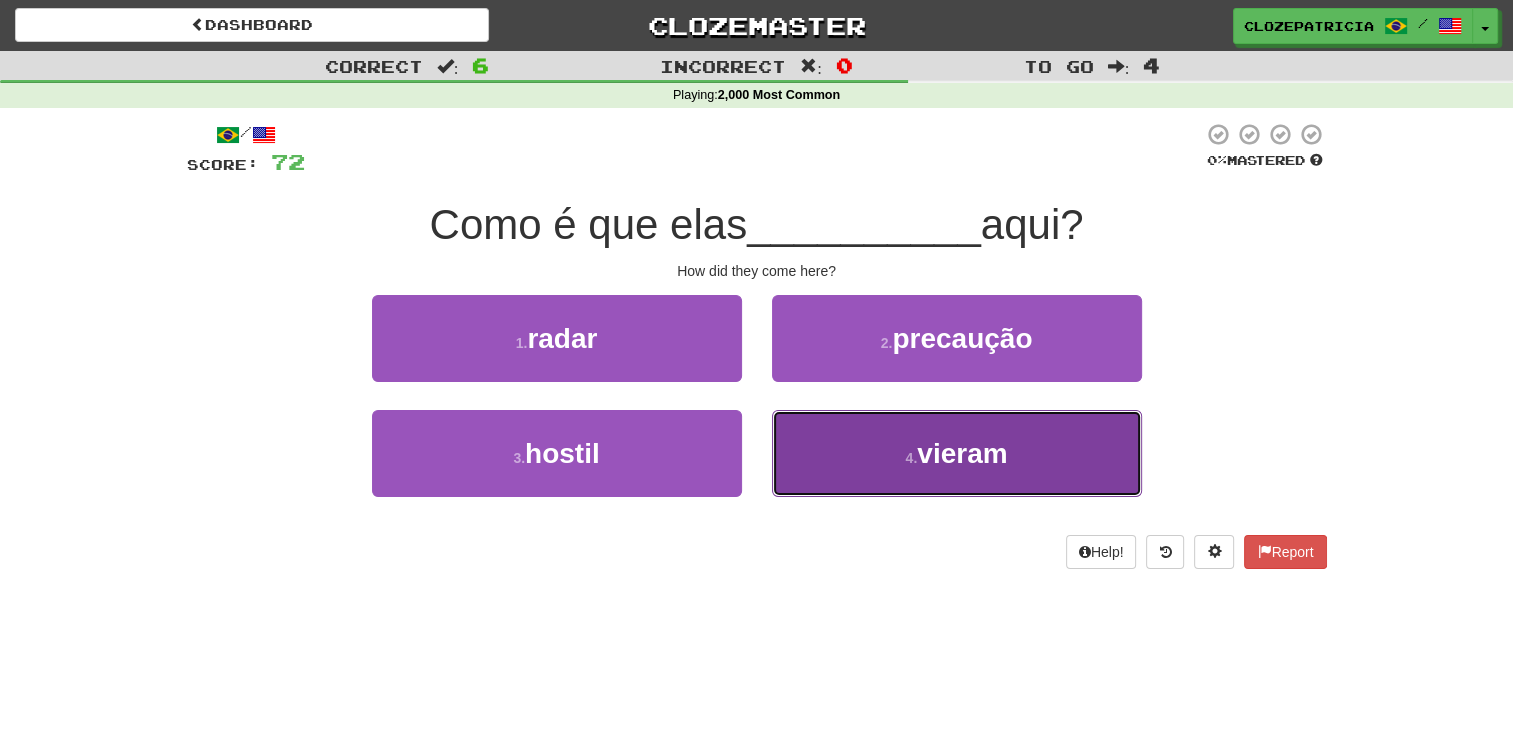 click on "4 .  vieram" at bounding box center [957, 453] 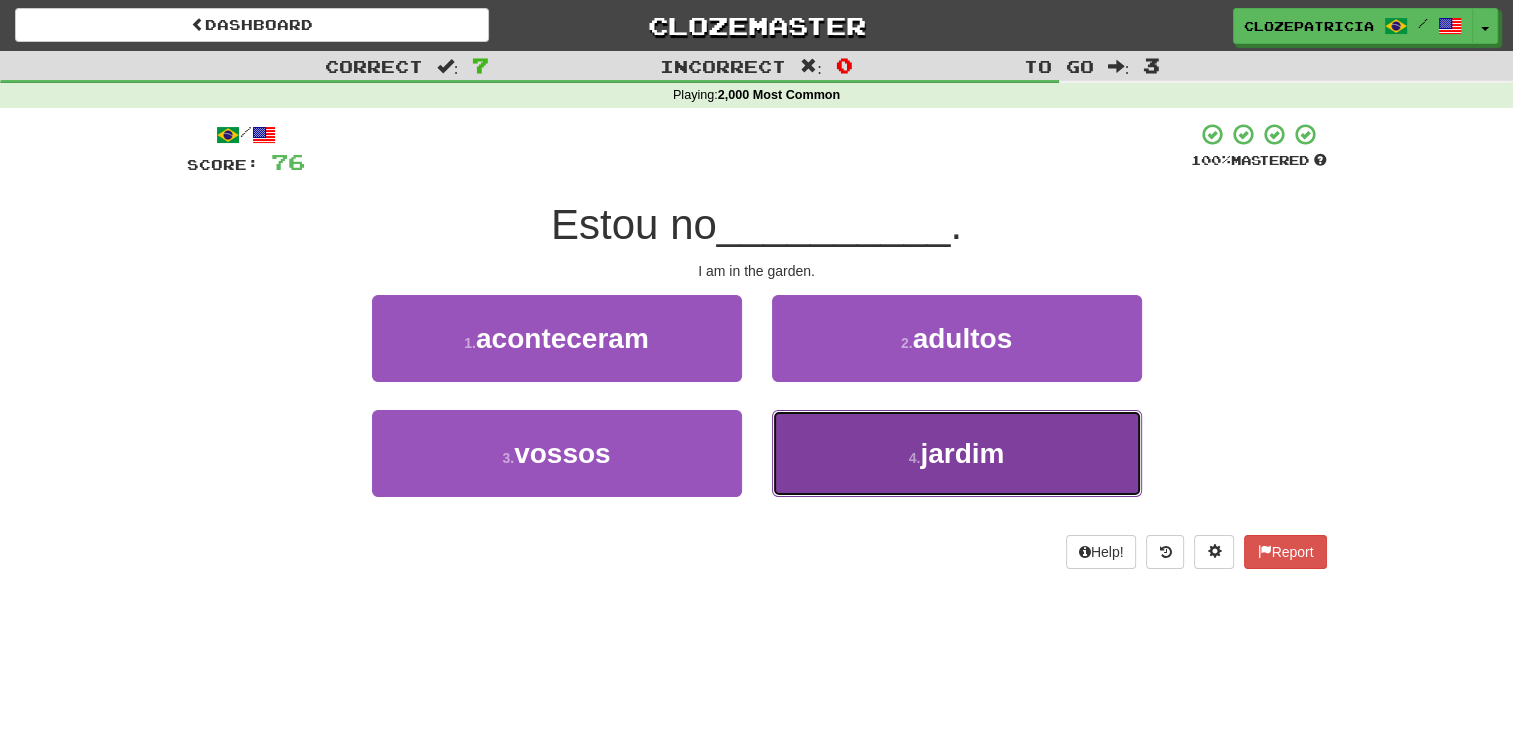 click on "4 .  jardim" at bounding box center (957, 453) 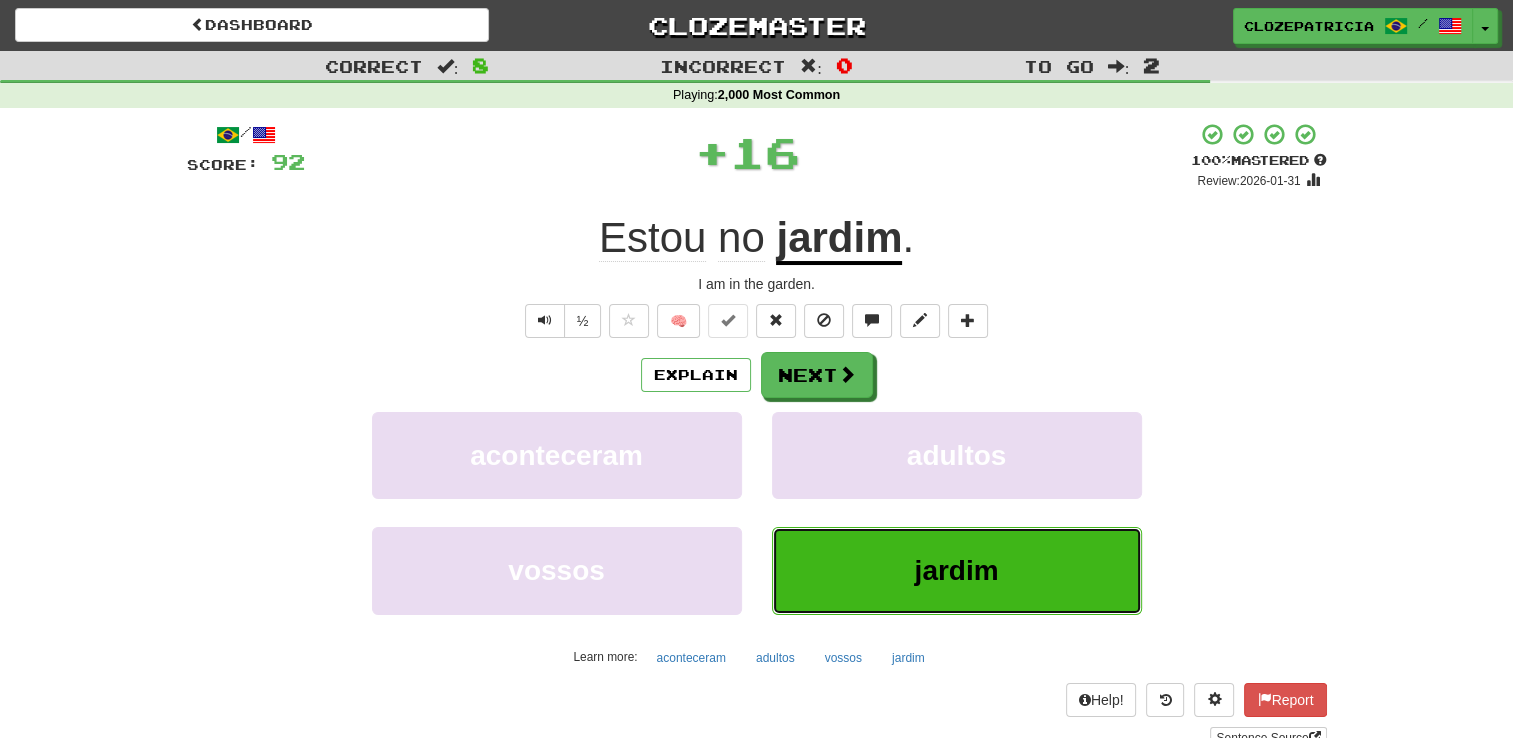 type 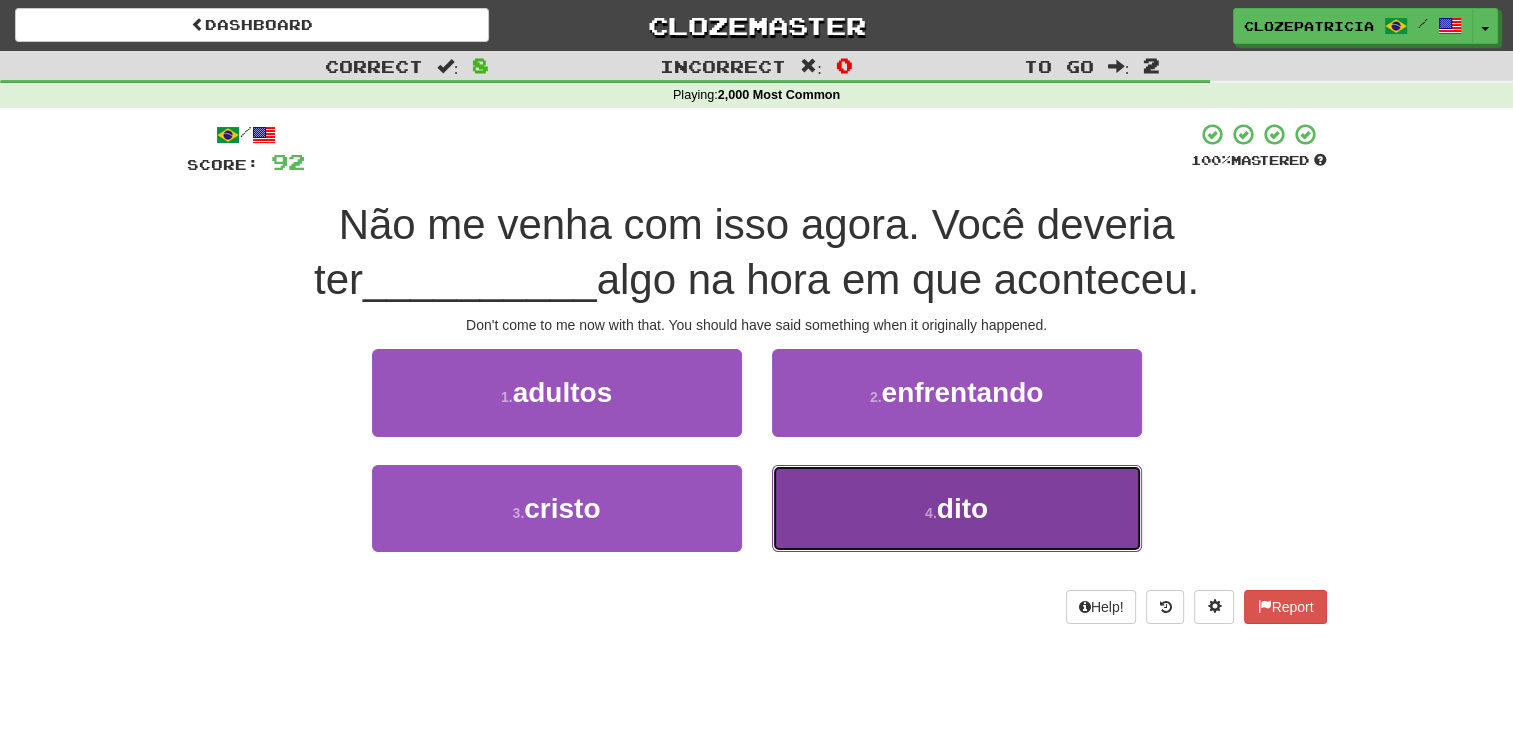 click on "4 .  dito" at bounding box center [957, 508] 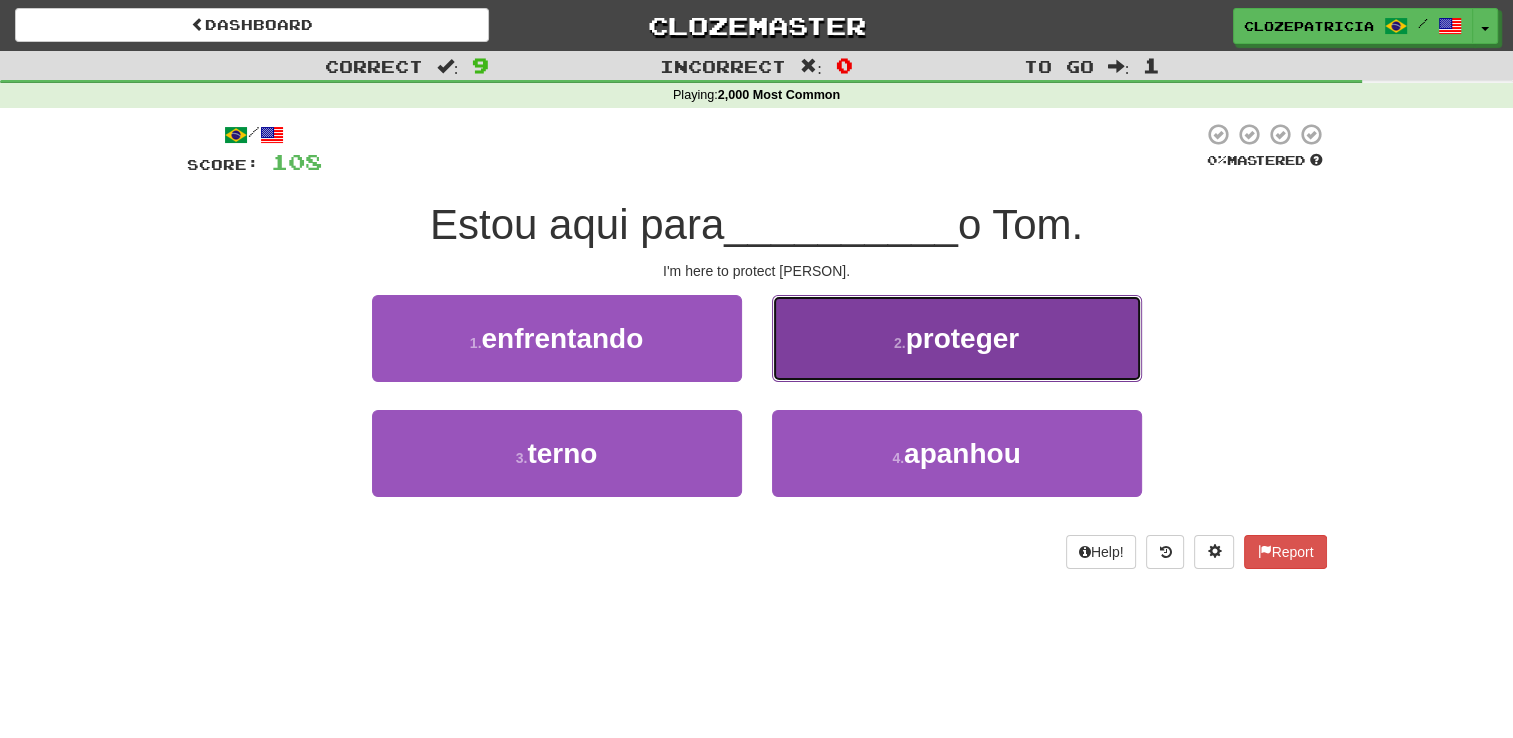 click on "proteger" at bounding box center [963, 338] 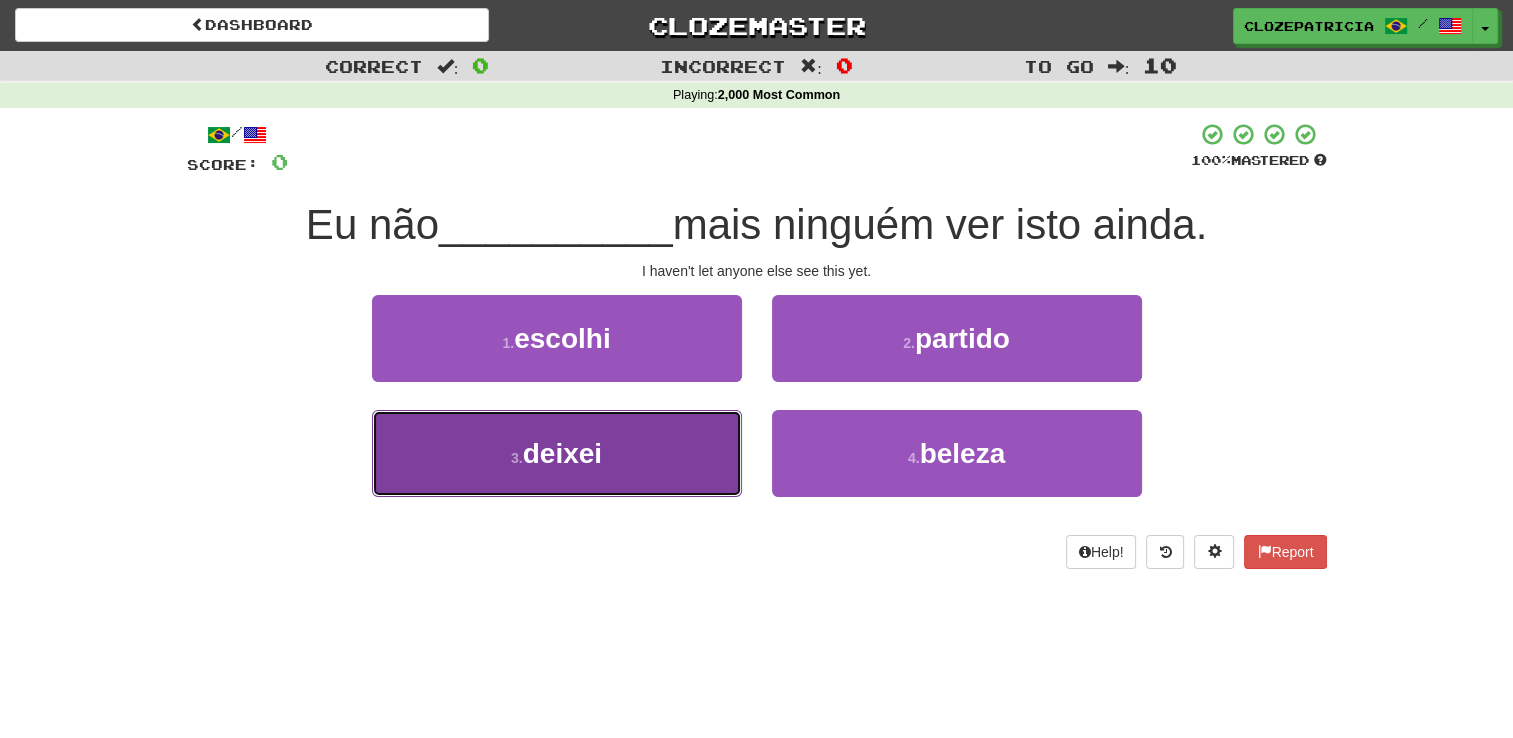 click on "3 .  deixei" at bounding box center (557, 453) 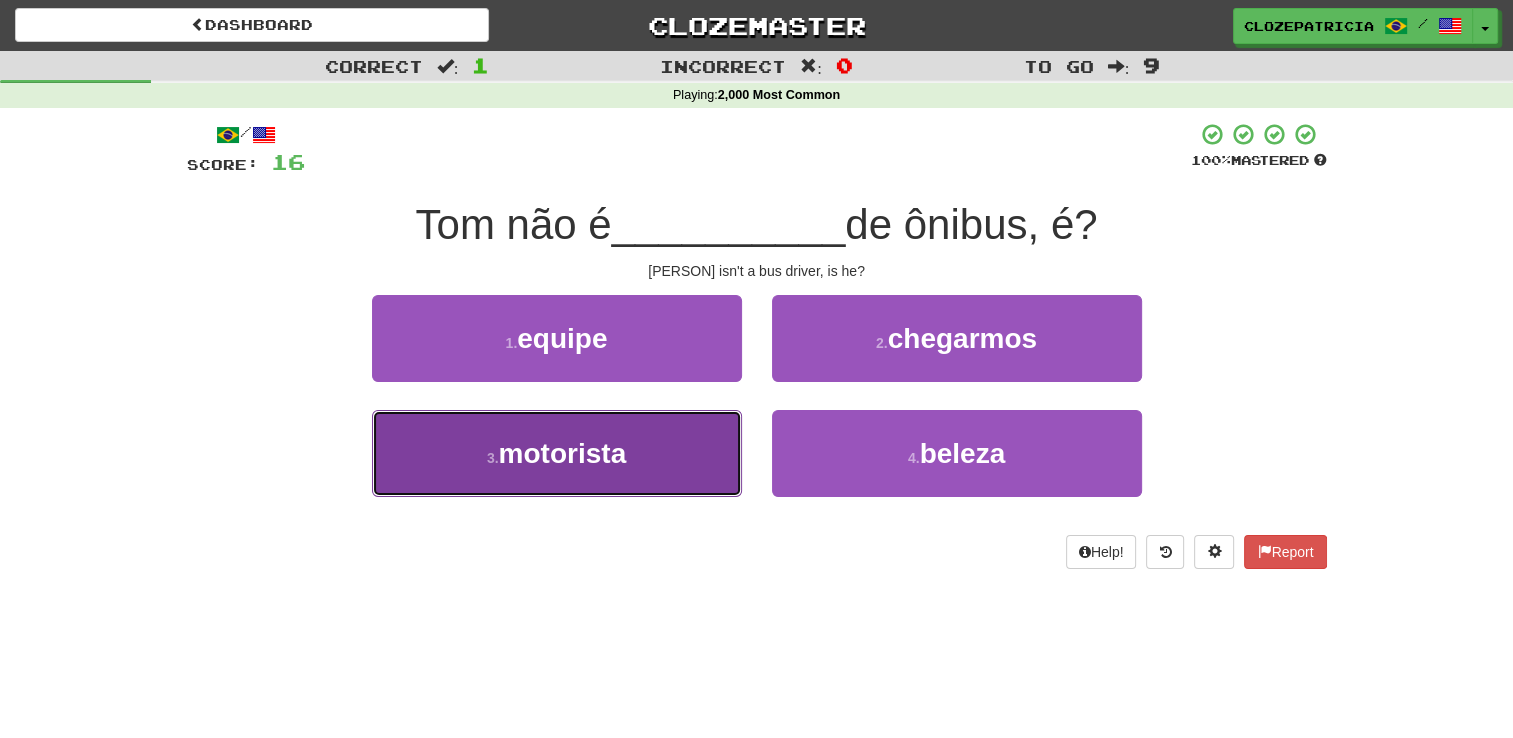 click on "3 .  motorista" at bounding box center [557, 453] 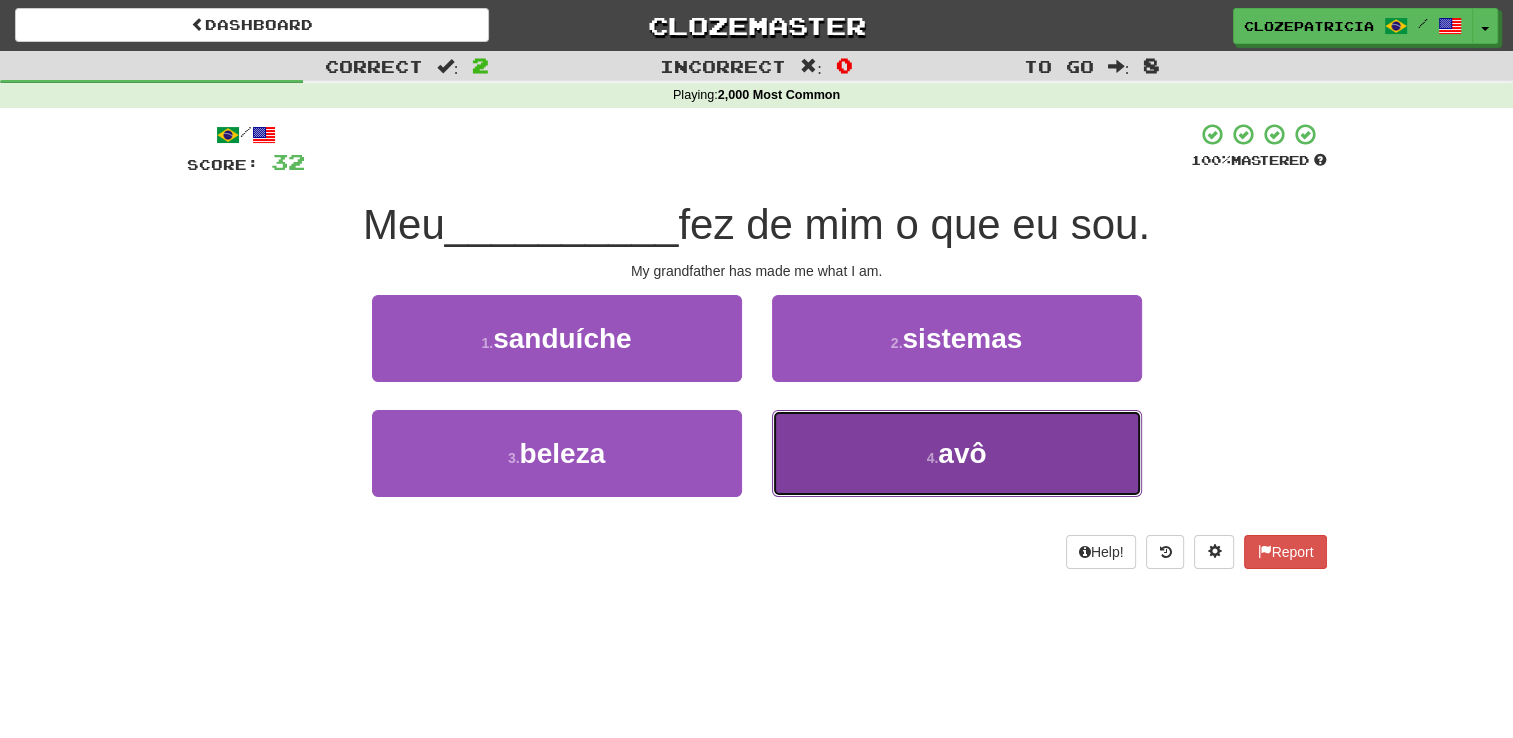 click on "4 .  avô" at bounding box center (957, 453) 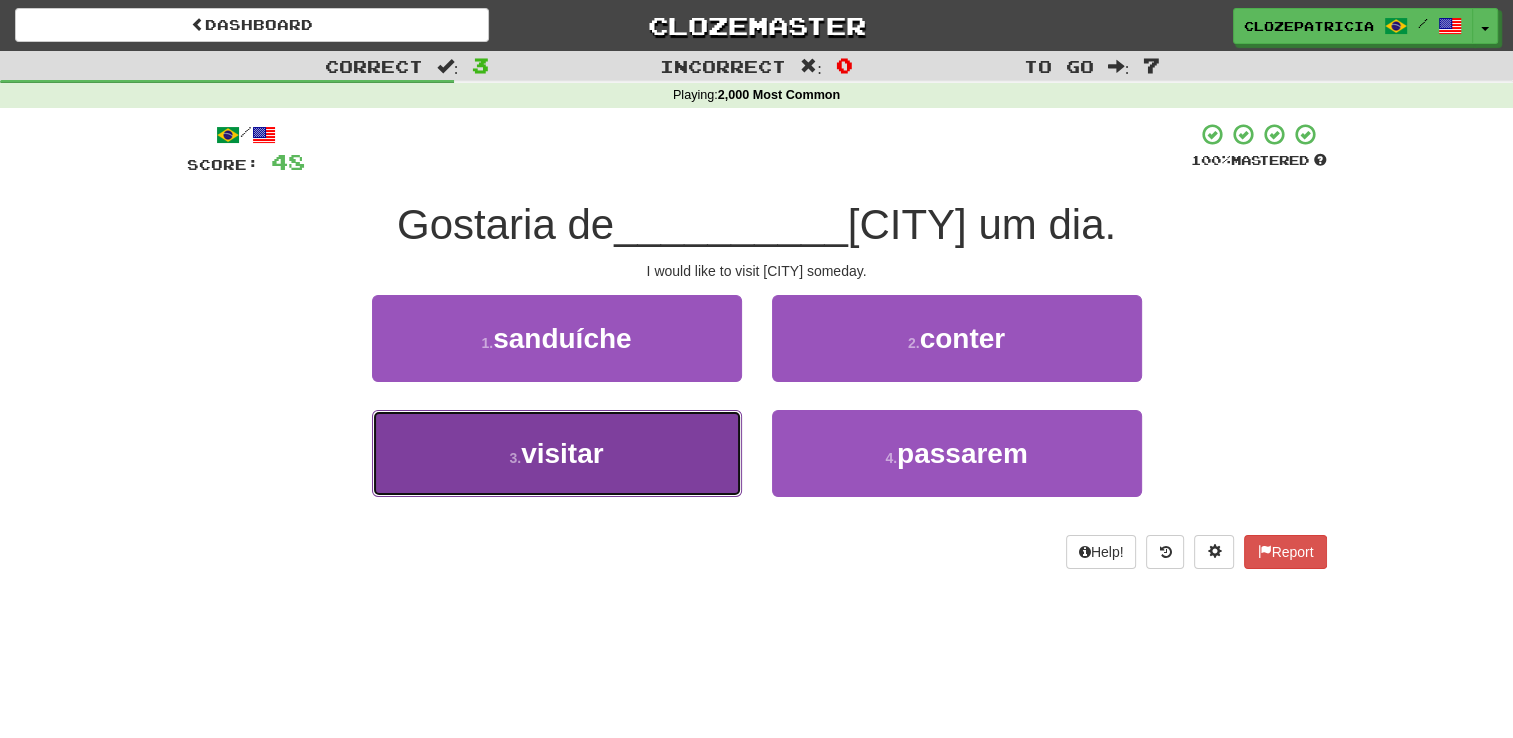 click on "3 .  visitar" at bounding box center [557, 453] 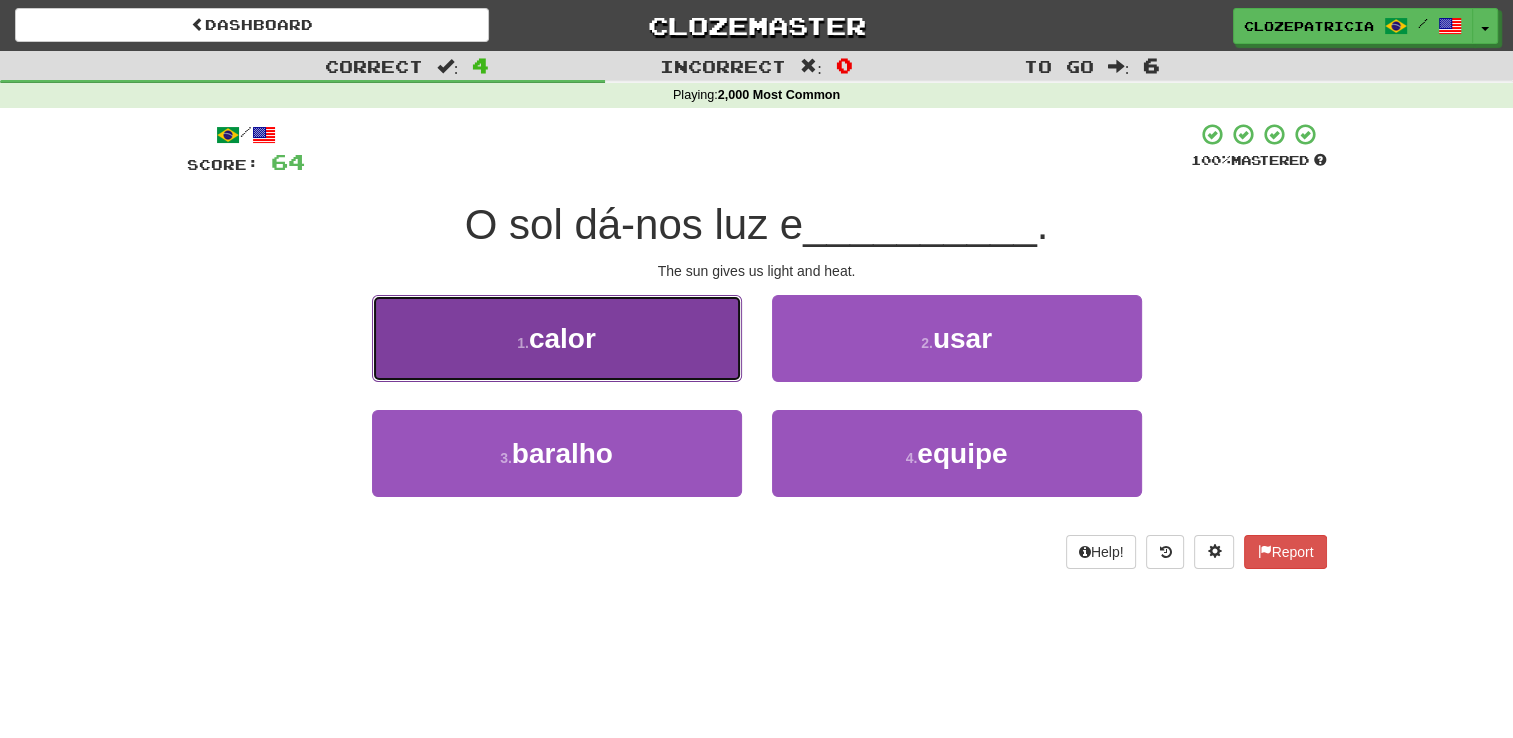 click on "1 .  calor" at bounding box center [557, 338] 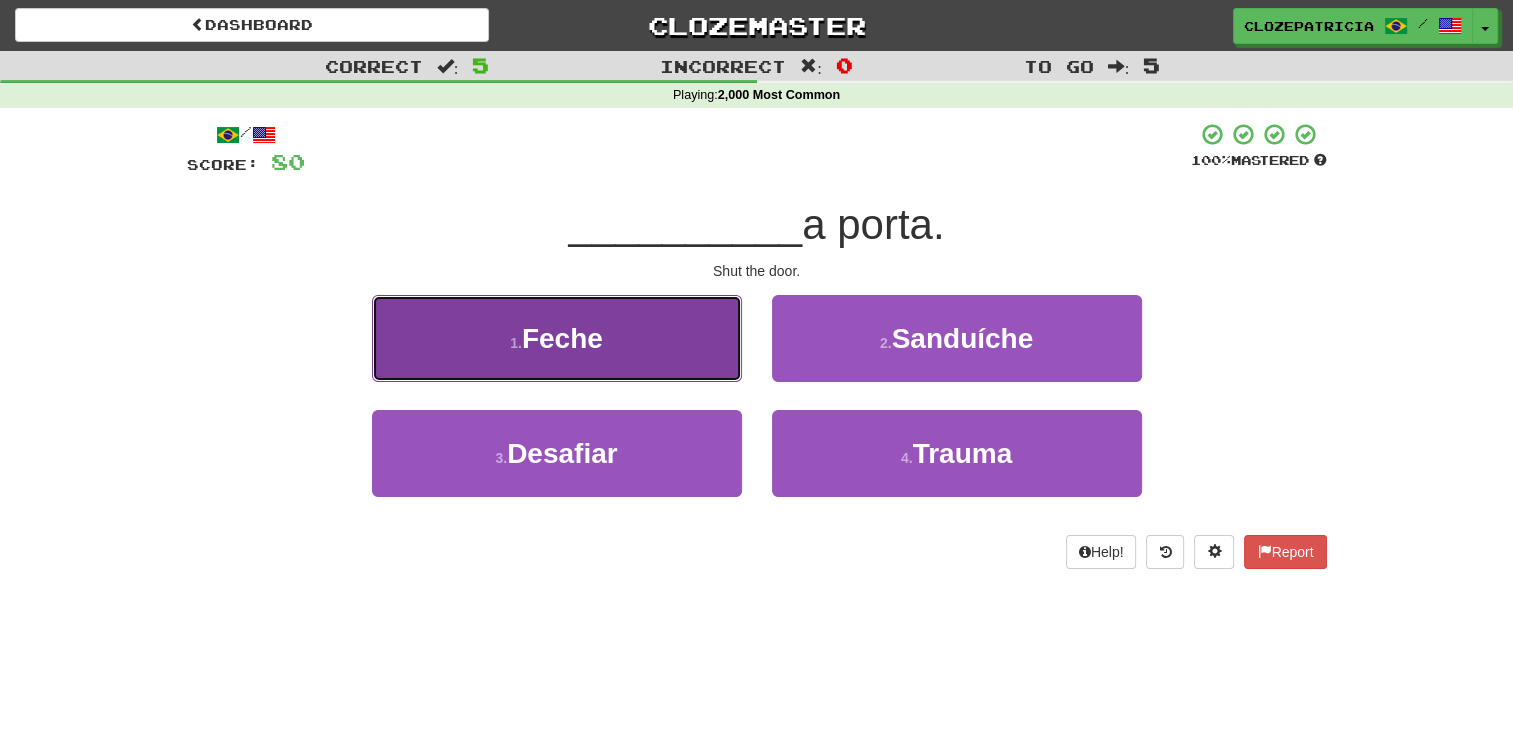 click on "1 .  Feche" at bounding box center [557, 338] 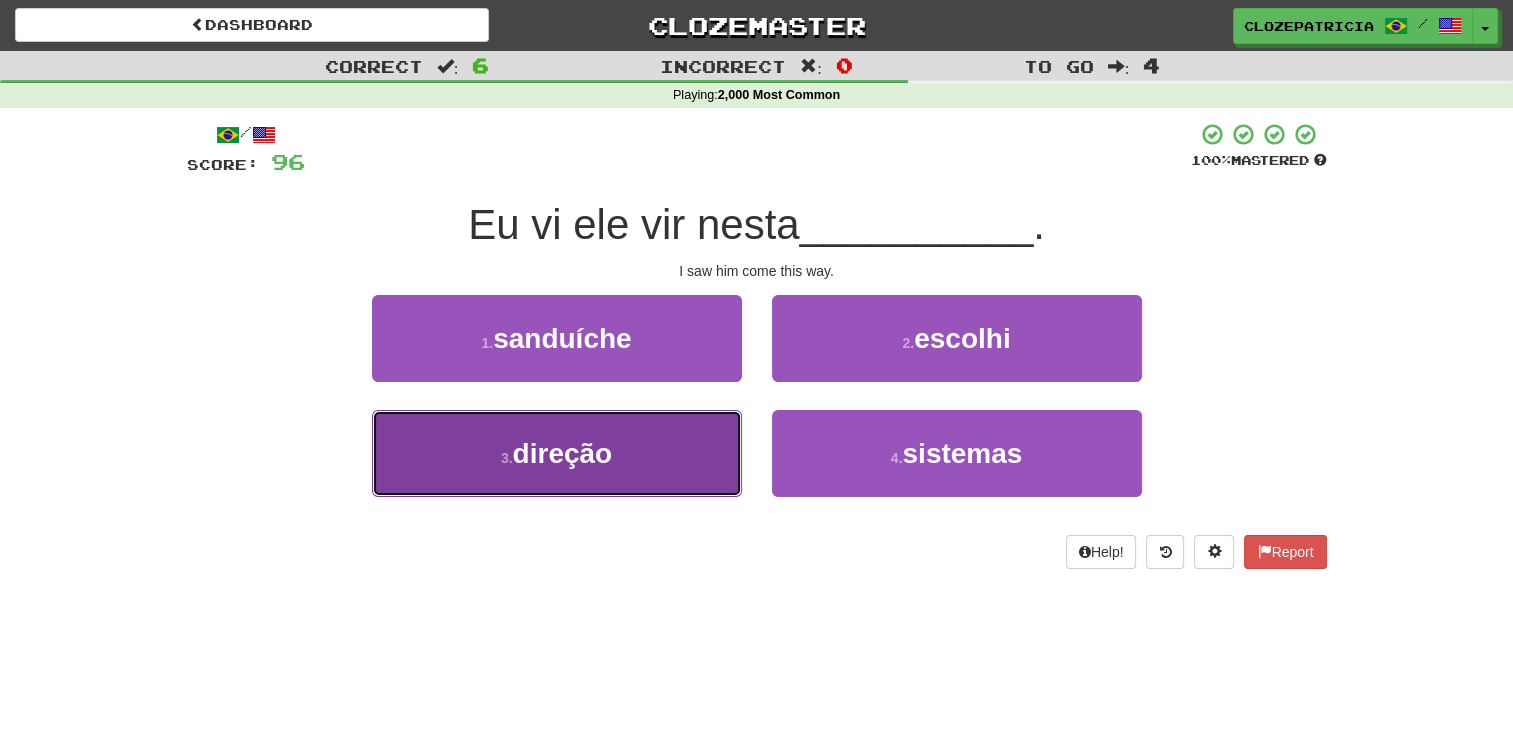 click on "direção" at bounding box center [563, 453] 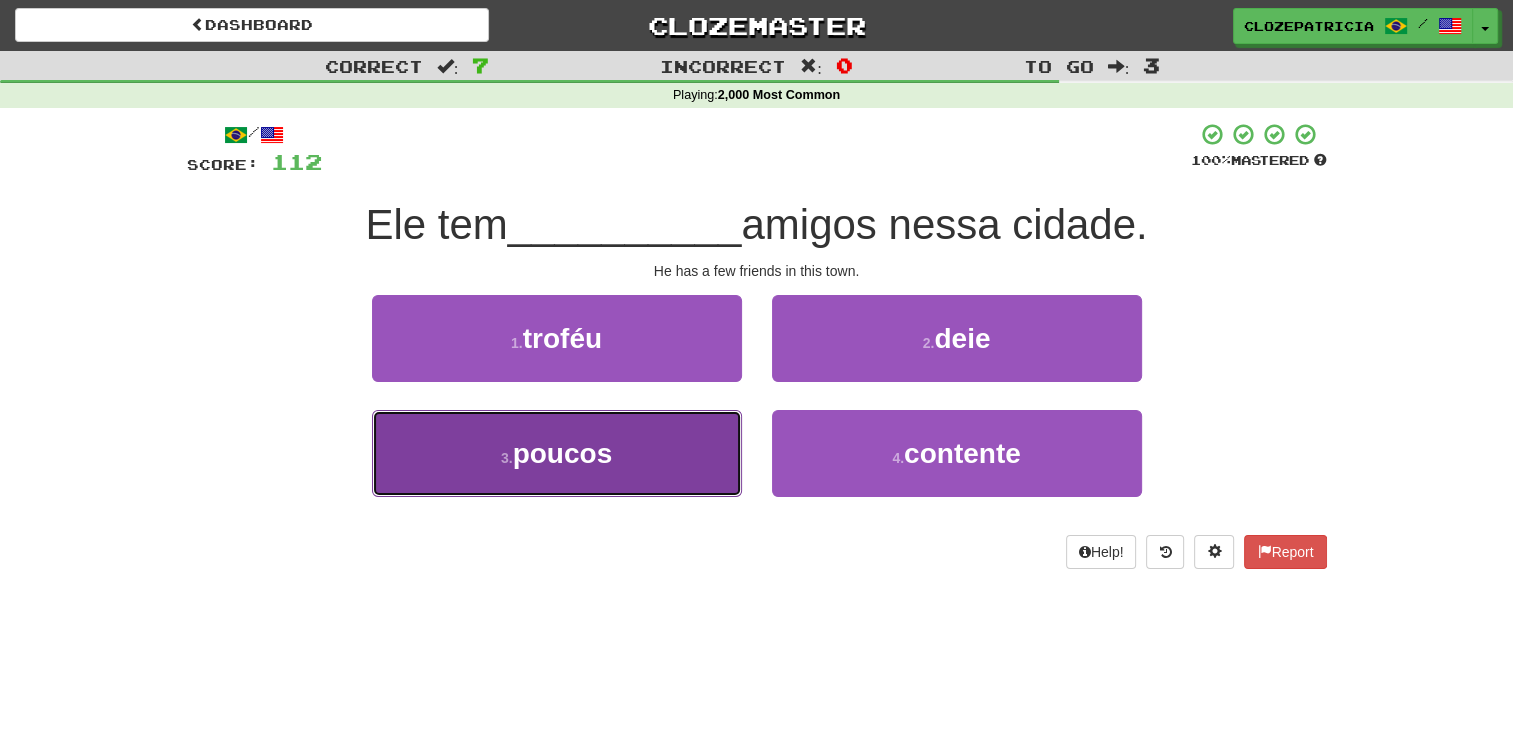 click on "3 .  poucos" at bounding box center [557, 453] 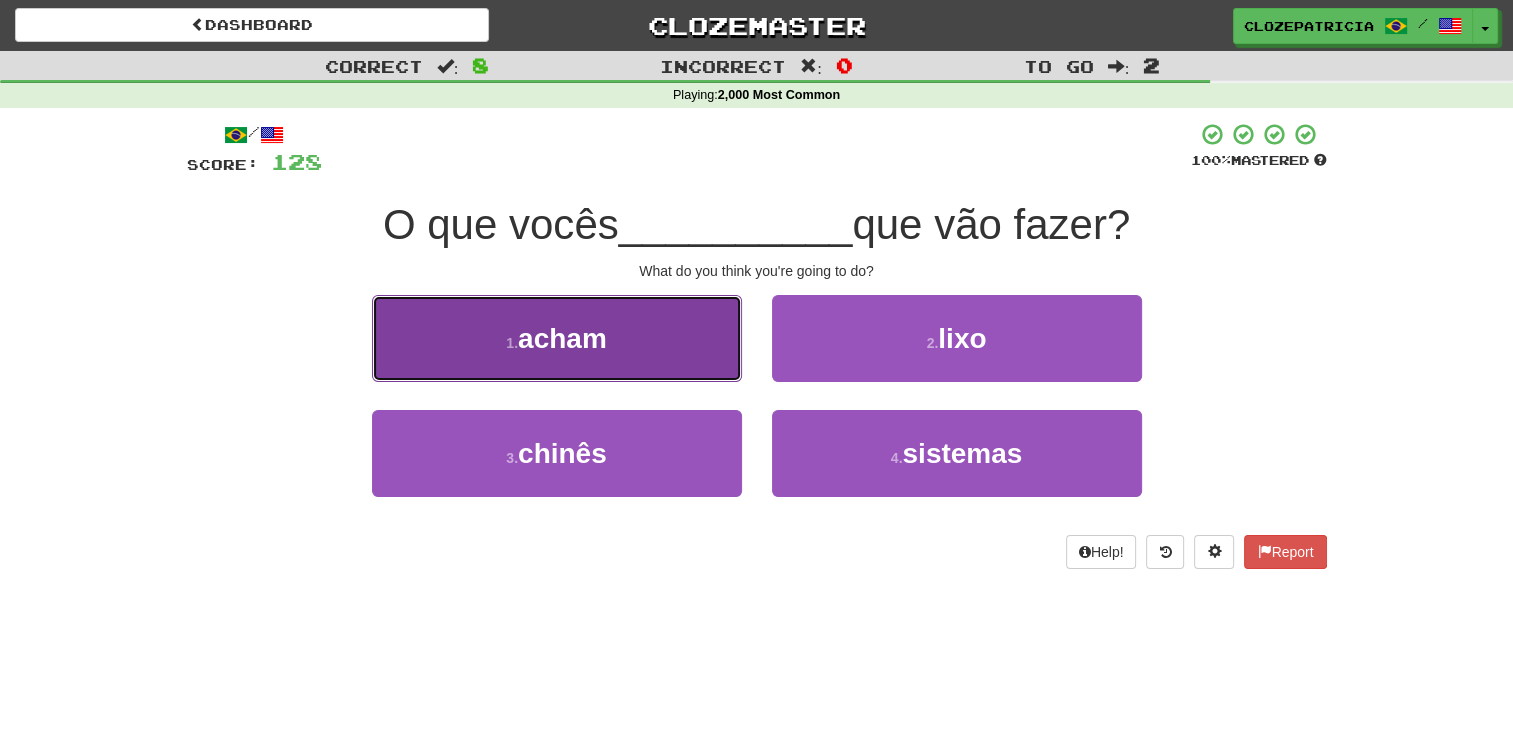 click on "1 .  acham" at bounding box center (557, 338) 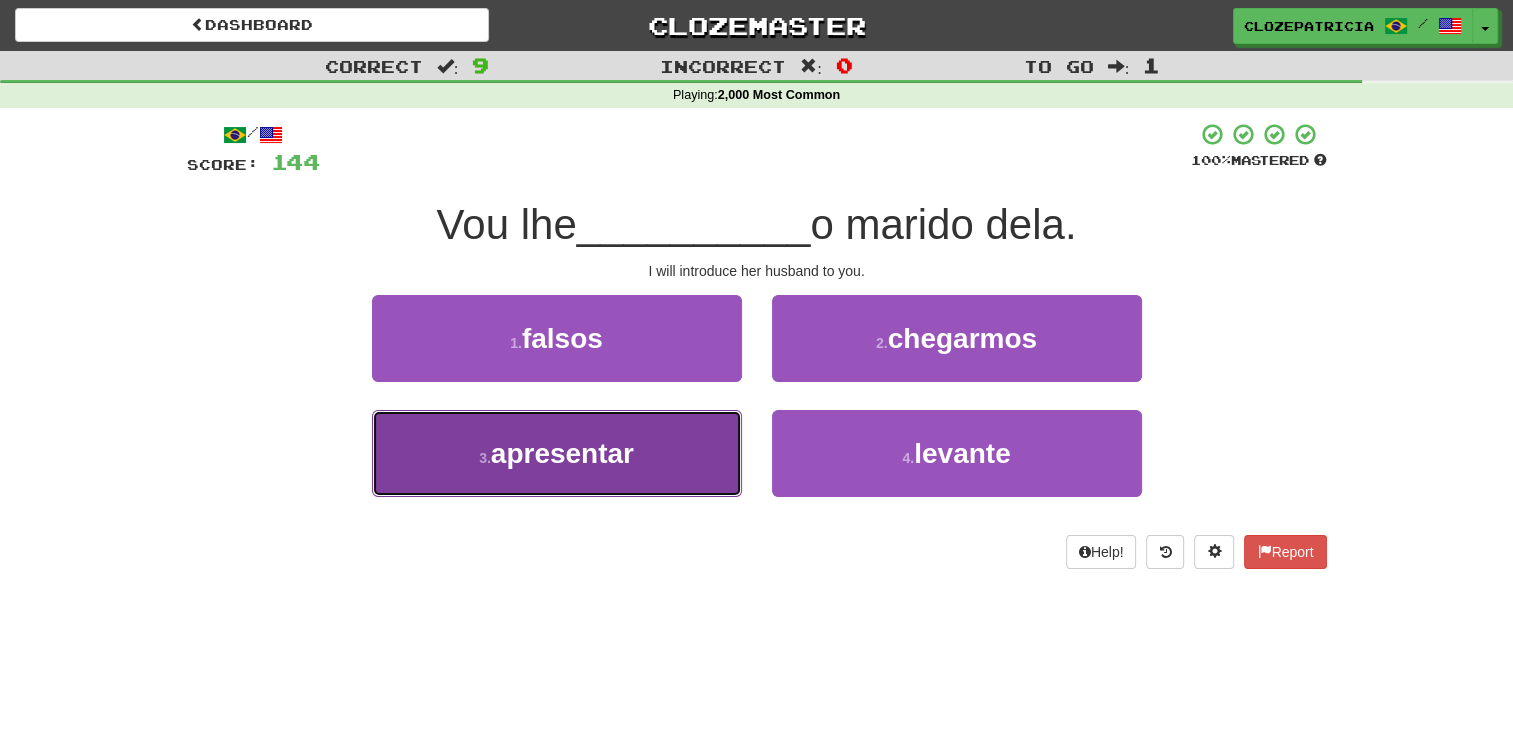 click on "apresentar" at bounding box center (562, 453) 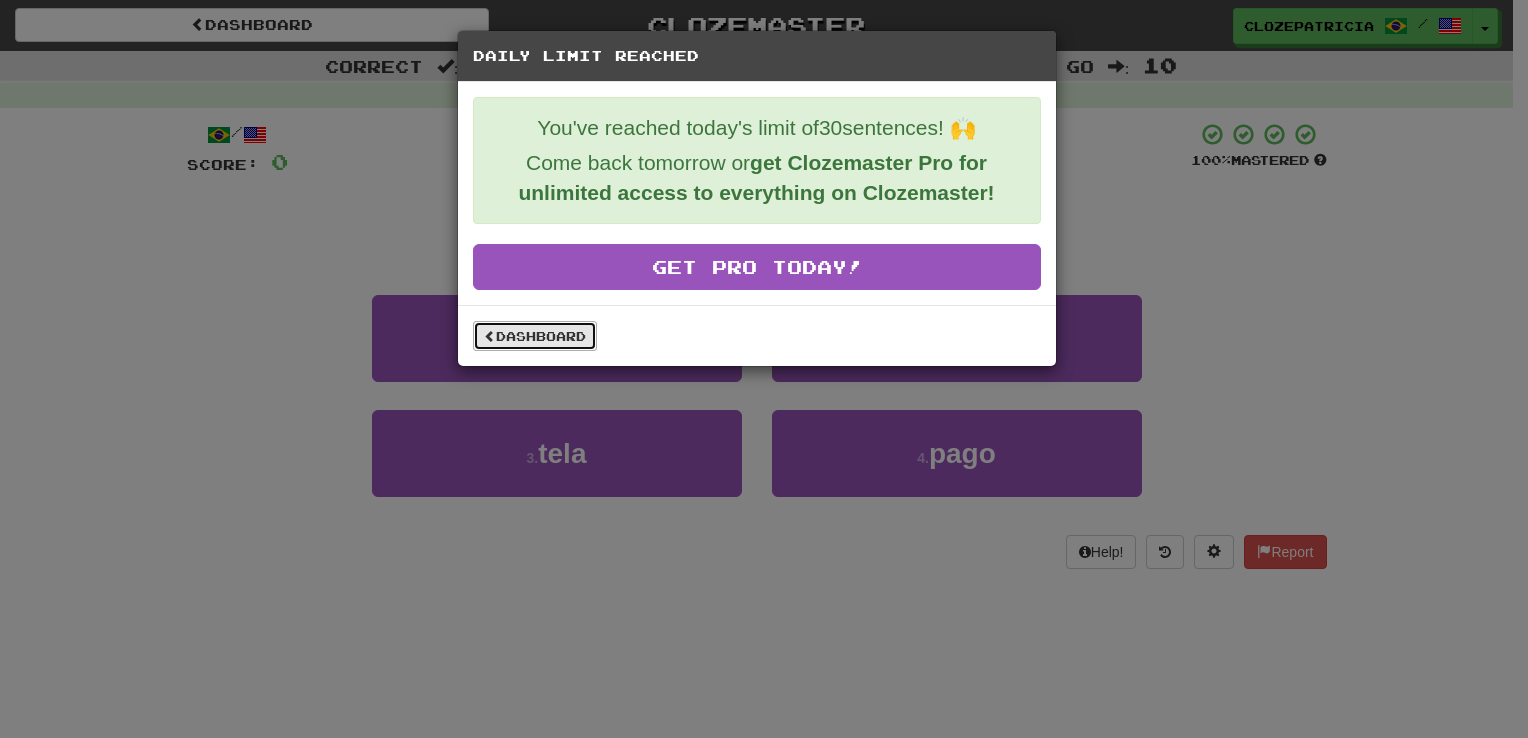 click at bounding box center [490, 336] 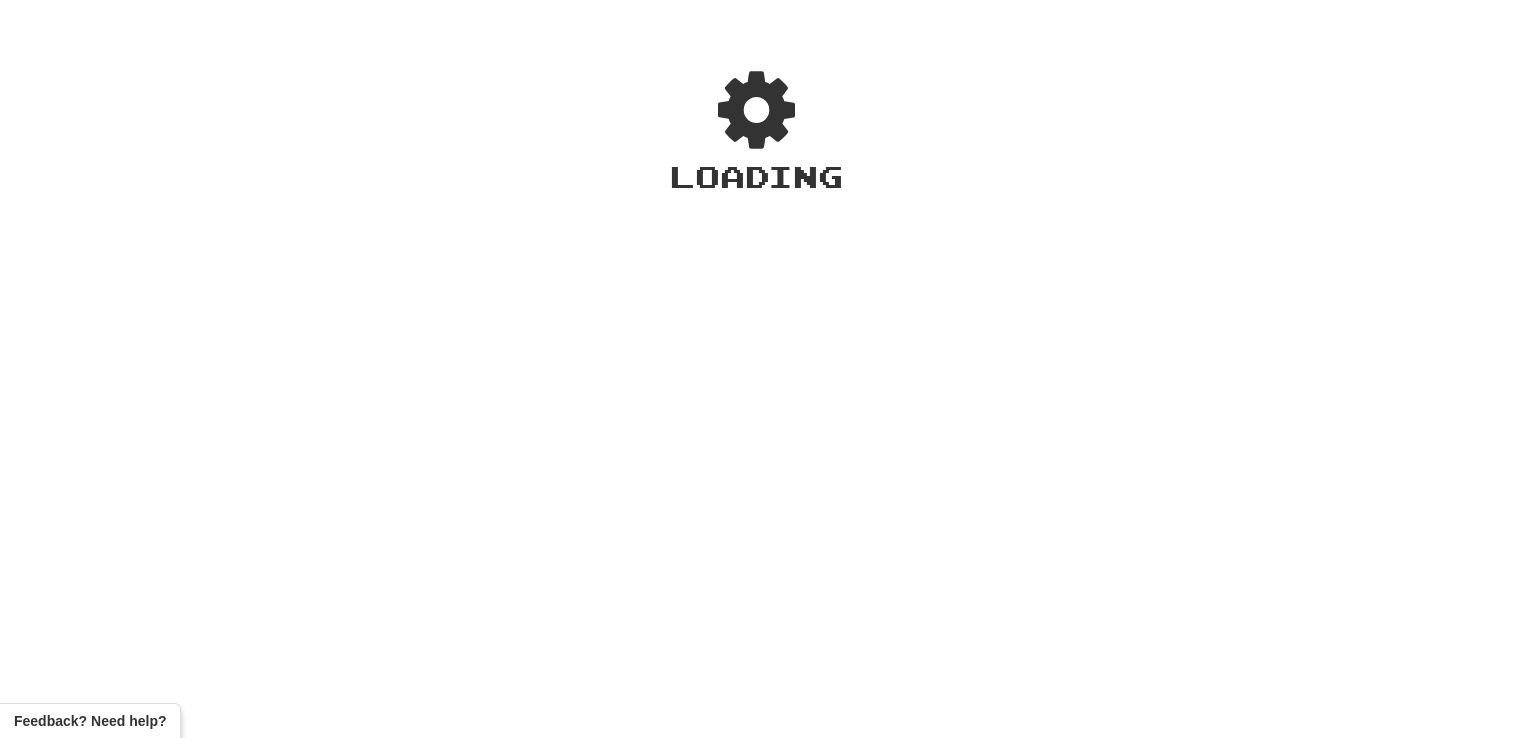 scroll, scrollTop: 0, scrollLeft: 0, axis: both 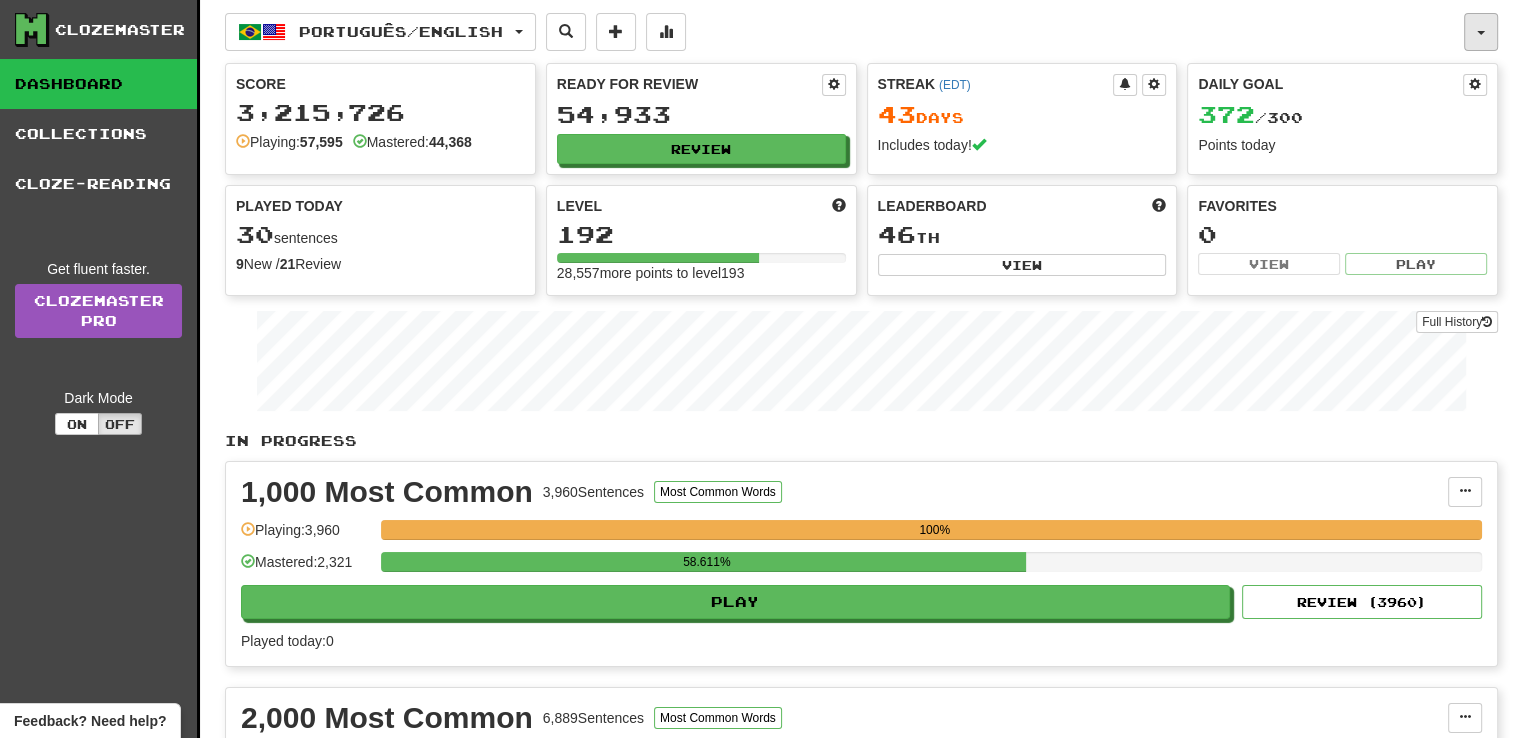 click at bounding box center [1481, 32] 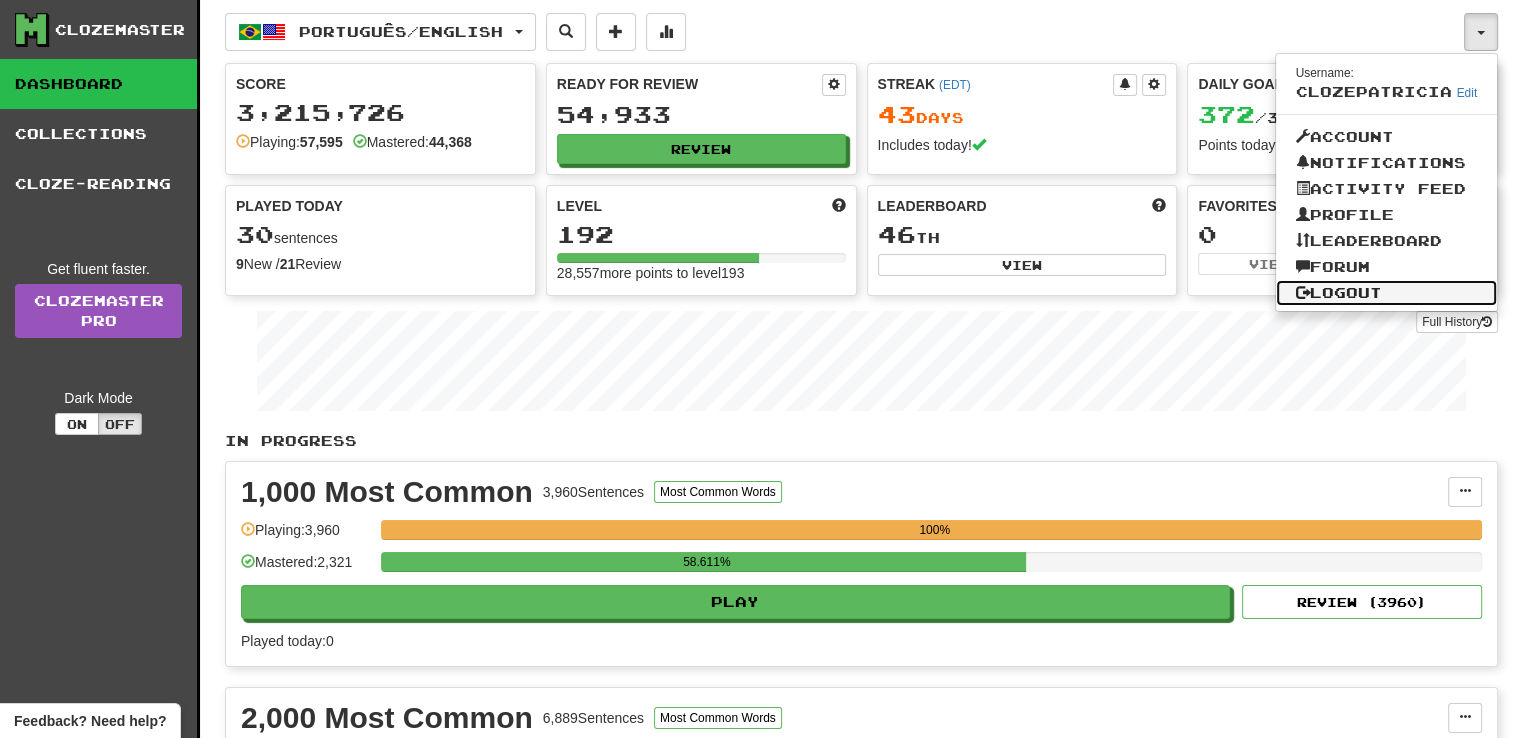 click on "Logout" at bounding box center [1387, 293] 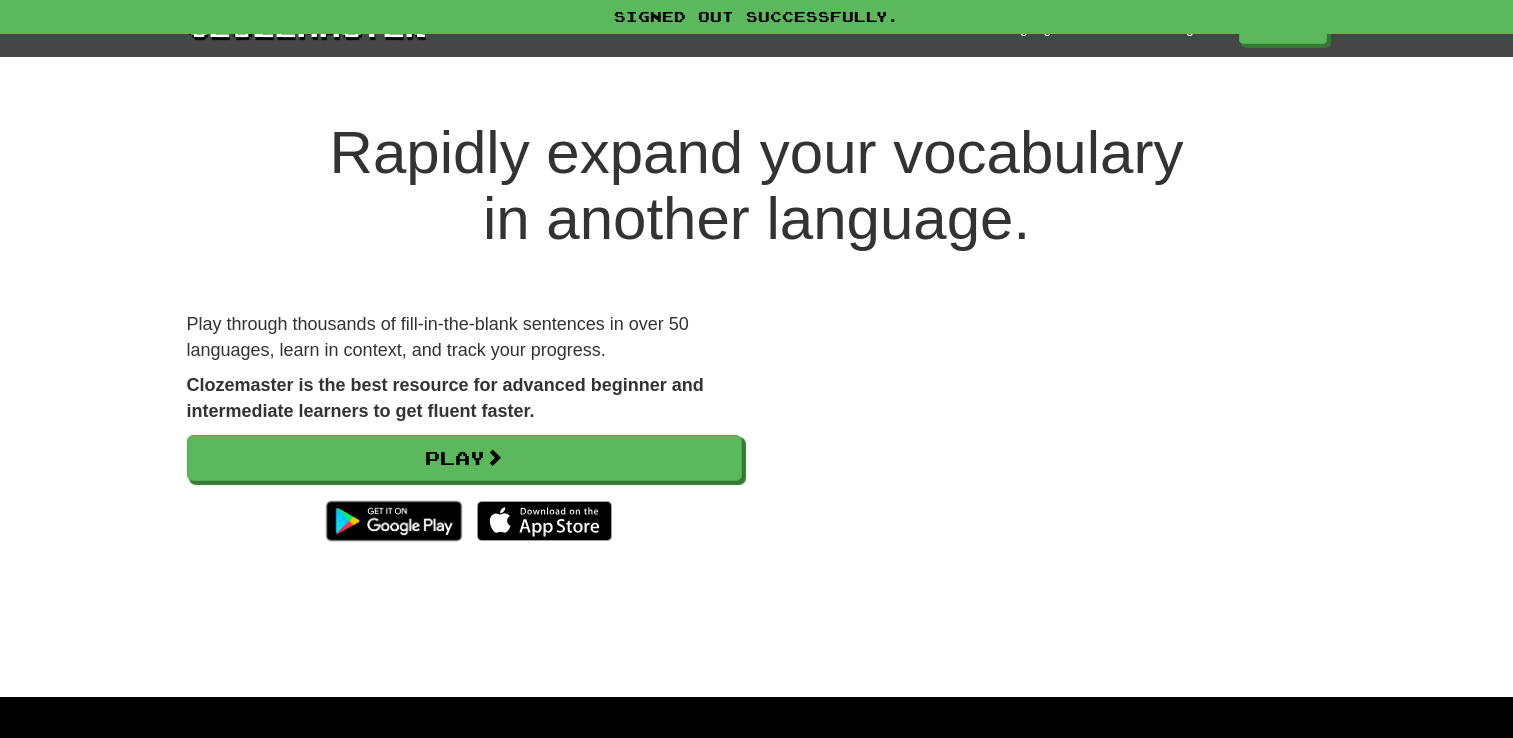 scroll, scrollTop: 0, scrollLeft: 0, axis: both 